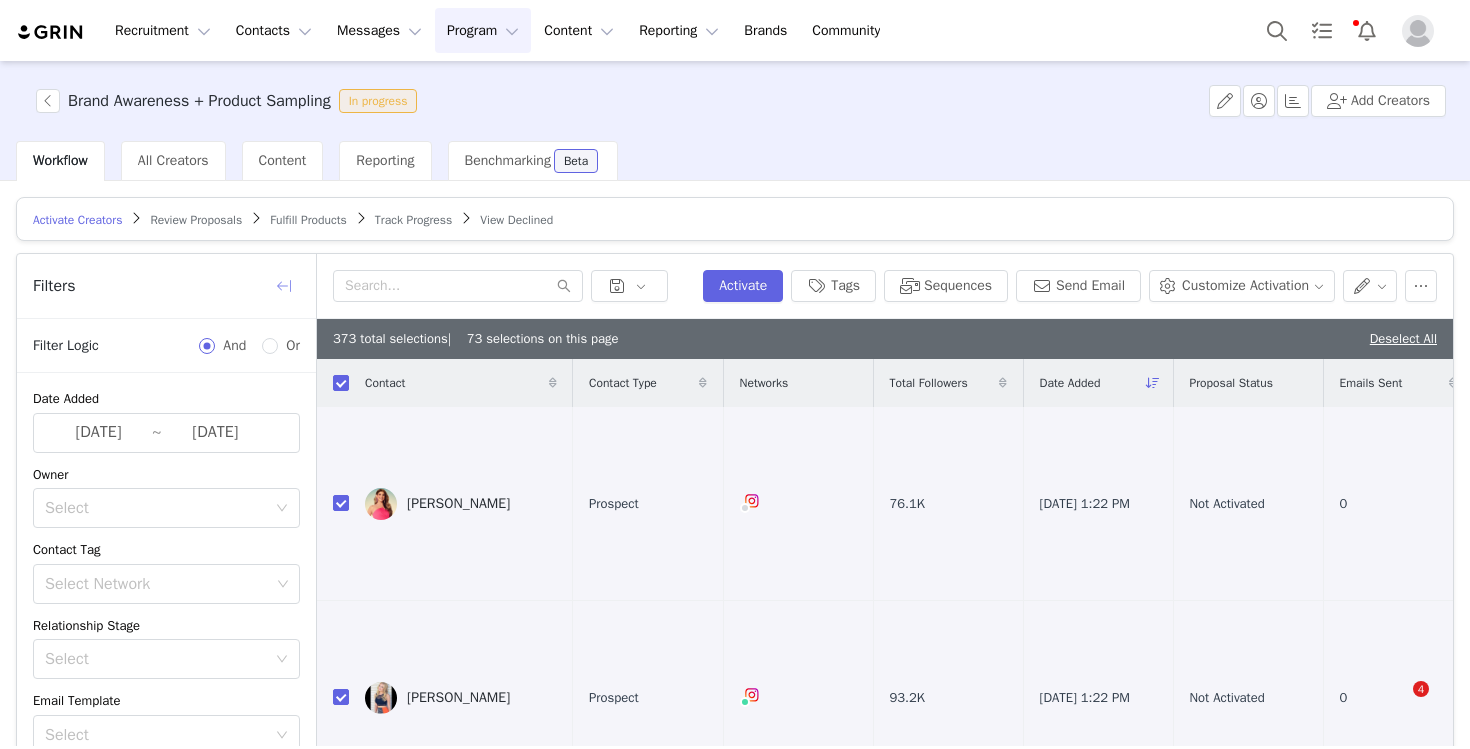 scroll, scrollTop: 0, scrollLeft: 0, axis: both 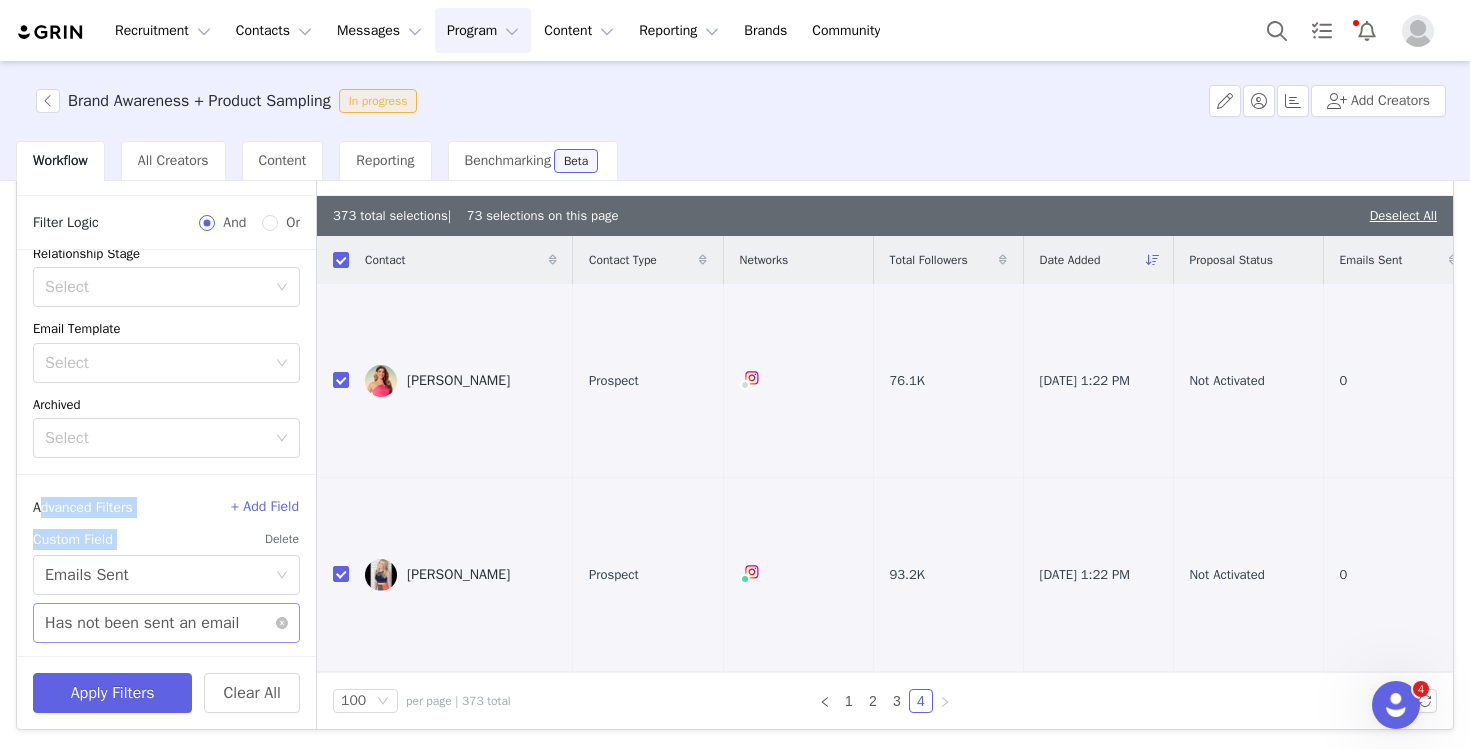 drag, startPoint x: 296, startPoint y: 585, endPoint x: 271, endPoint y: 636, distance: 56.797886 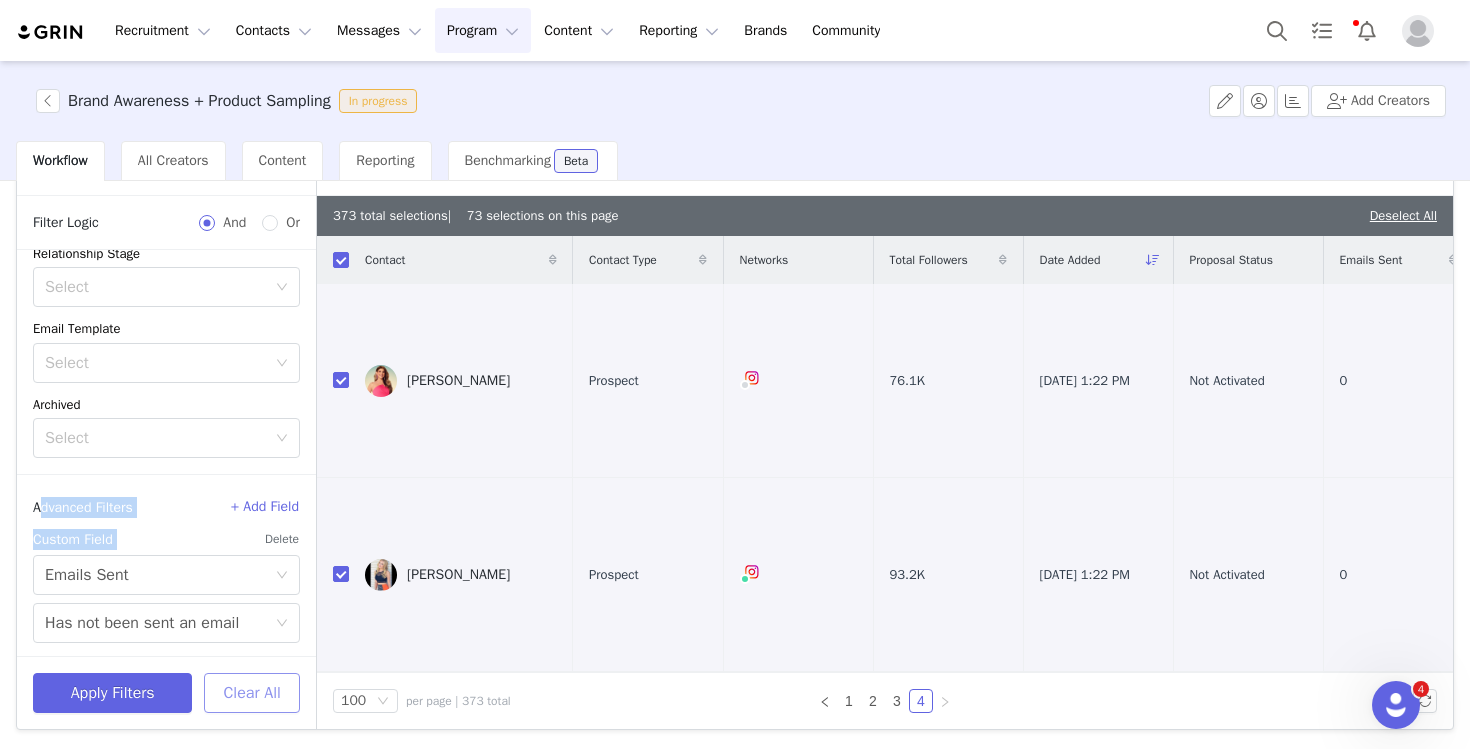 click on "Clear All" at bounding box center (252, 693) 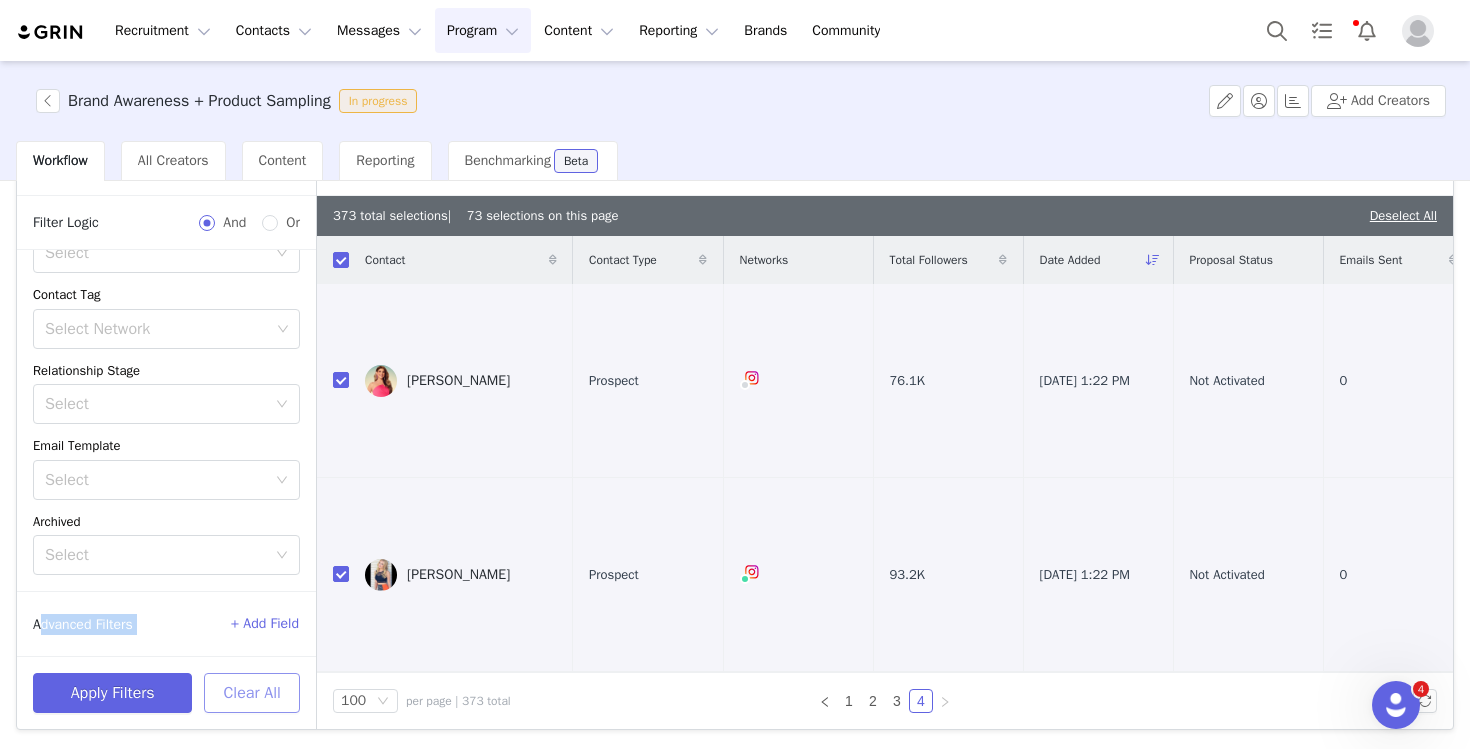 scroll, scrollTop: 129, scrollLeft: 0, axis: vertical 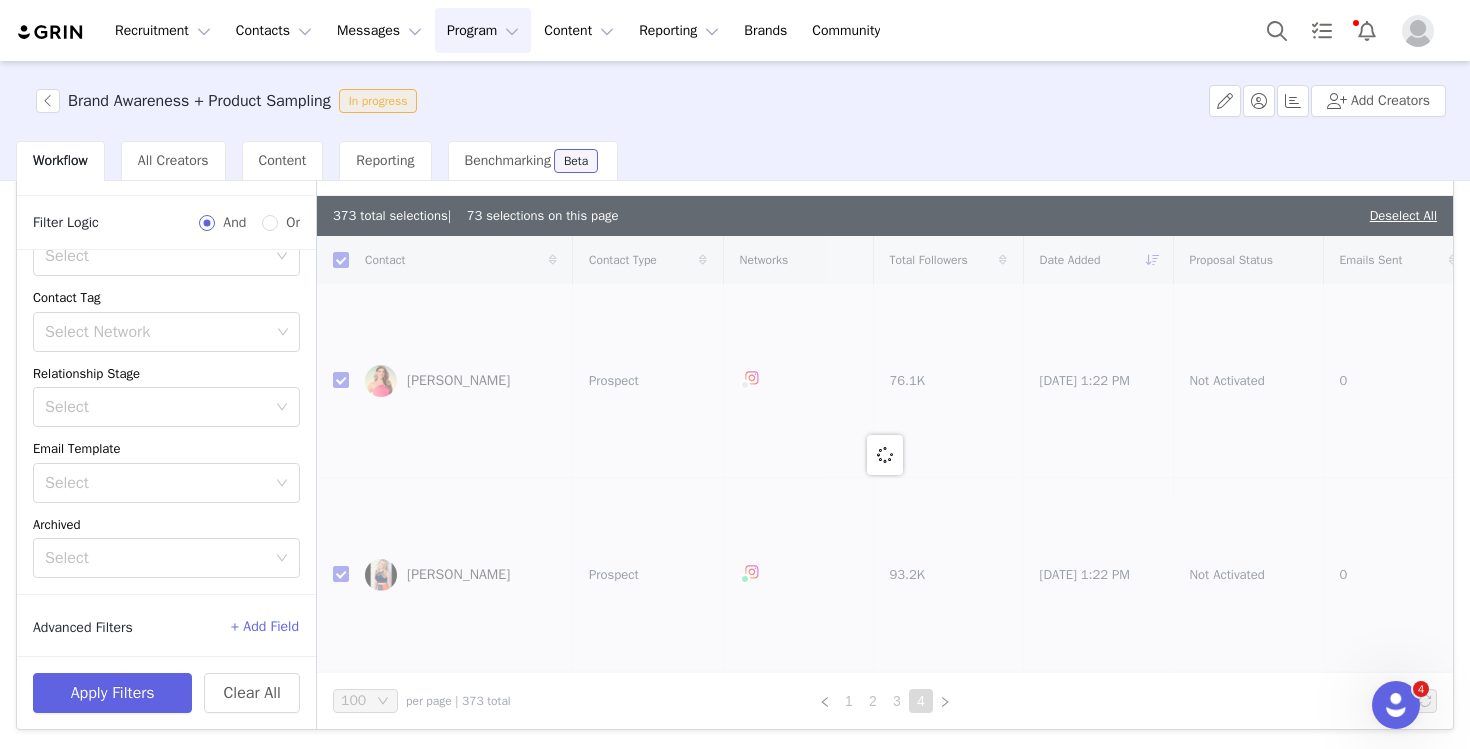 click on "Contact Tag" at bounding box center [166, 298] 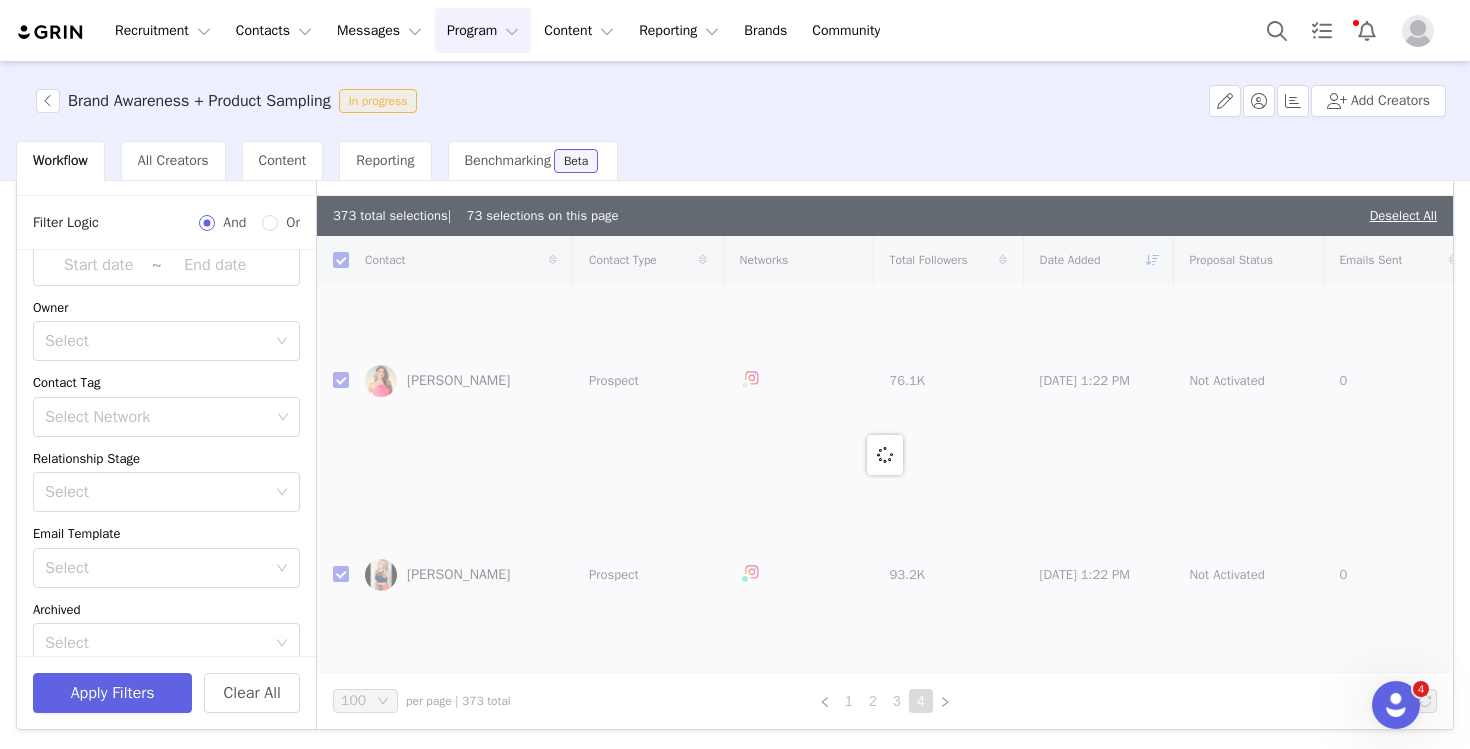 scroll, scrollTop: 0, scrollLeft: 0, axis: both 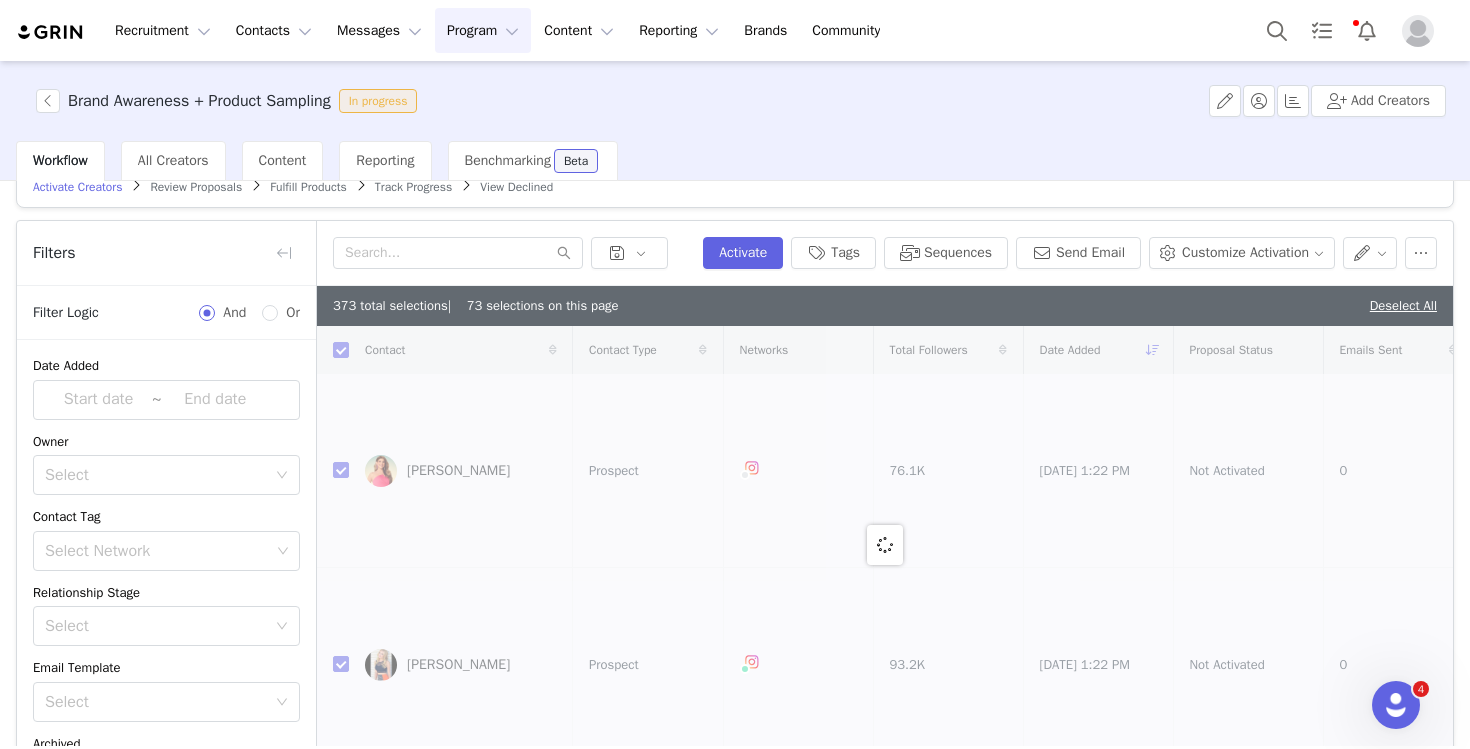 click on "Brand Awareness + Product Sampling In progress     Add Creators Workflow All Creators Content Reporting Benchmarking Beta Activate Creators Review Proposals Fulfill Products Track Progress View Declined  Filters   Filter Logic  And Or  Date Added   ~   Owner  Select  Contact Tag  Select Network    Relationship Stage  Select  Email Template  Select  Archived  Select  Advanced Filters   + Add Field  Apply Filters Clear All     Activate Tags Sequences Send Email  Customize Activation      373 total selections     |    73 selections on this page  Deselect All  Contact   Contact Type   Networks   Total Followers   Date Added   Proposal Status   Emails Sent   Emails Opens   Emails Replies   Available Tasks   [PERSON_NAME]  Prospect 76.1K [DATE] 1:22 PM Not Activated 0 0 0 IG Story (0/∞) TikTok (0/∞) IG Reel (0/∞) IG Post (0/∞) YouTube Shorts (0/∞)  [PERSON_NAME]  Prospect 93.2K [DATE] 1:22 PM Not Activated 0 0 0 IG Story (0/∞) [PERSON_NAME] (0/∞) [PERSON_NAME] (0/∞) Prospect 0 0" at bounding box center (735, 403) 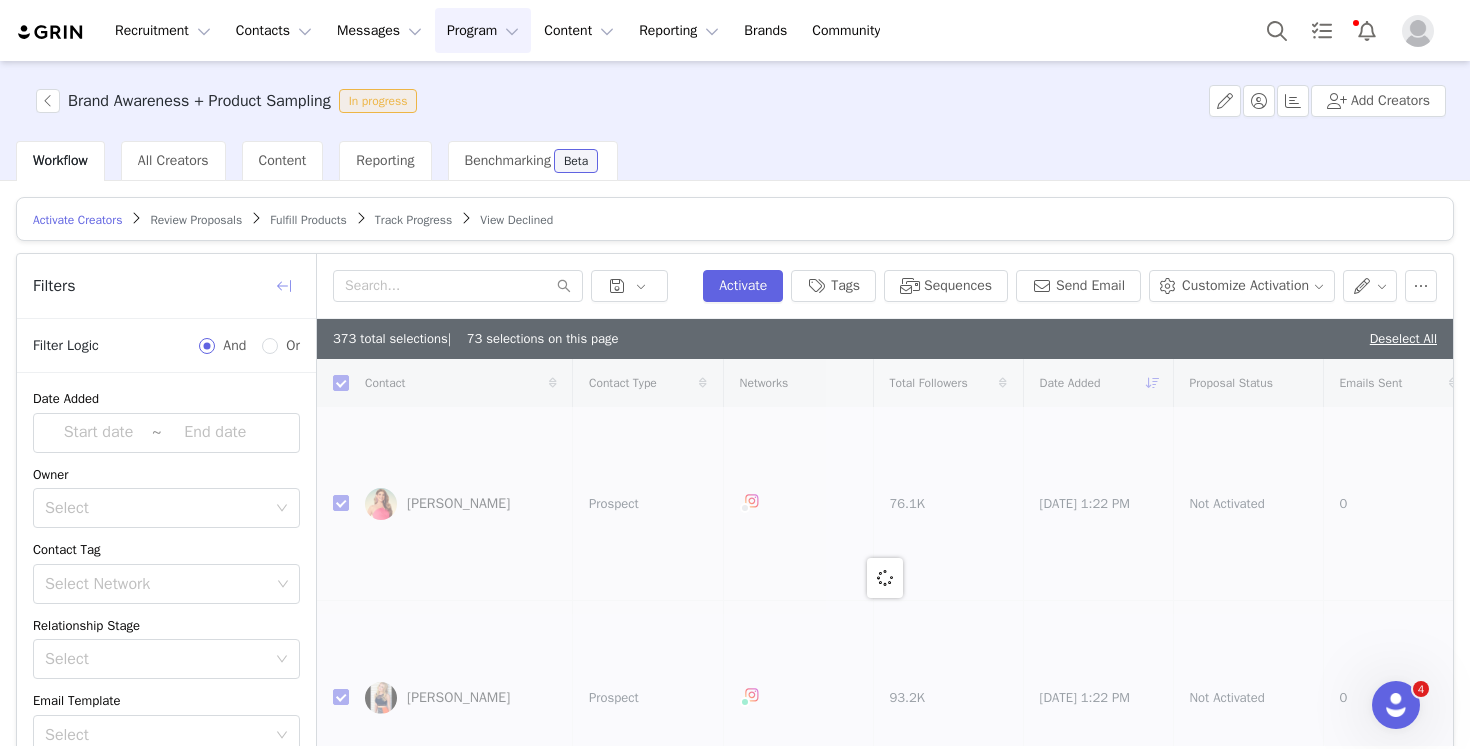 click at bounding box center [284, 286] 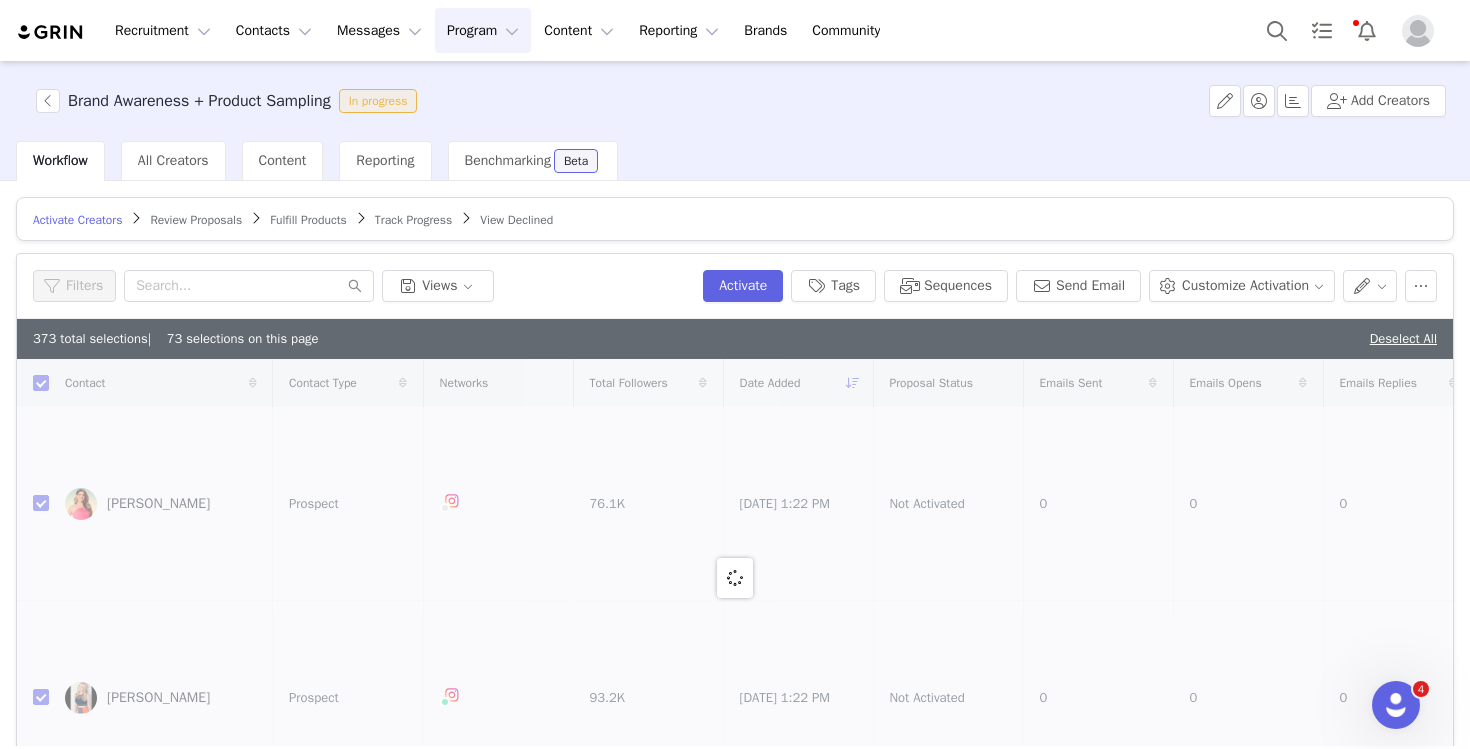 checkbox on "false" 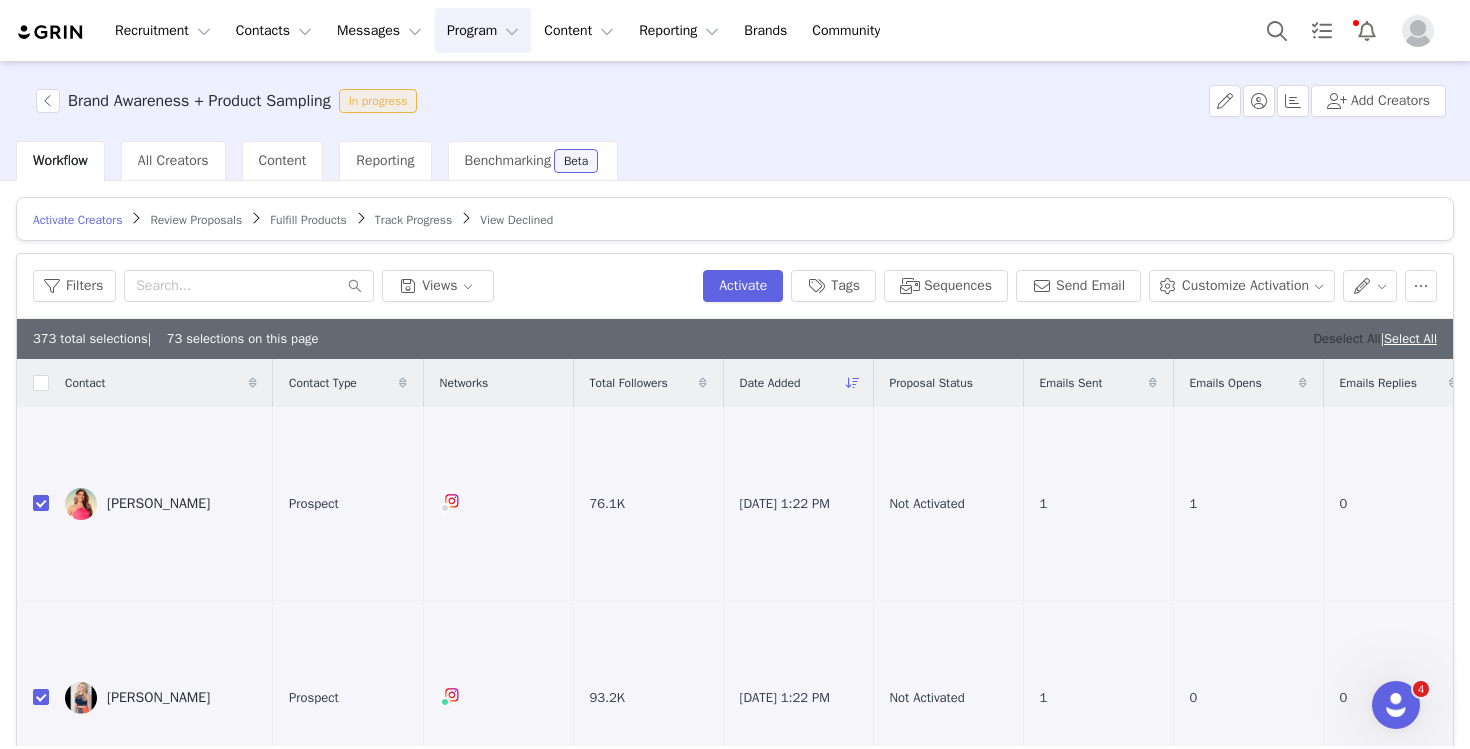 click on "Deselect All" at bounding box center [1346, 338] 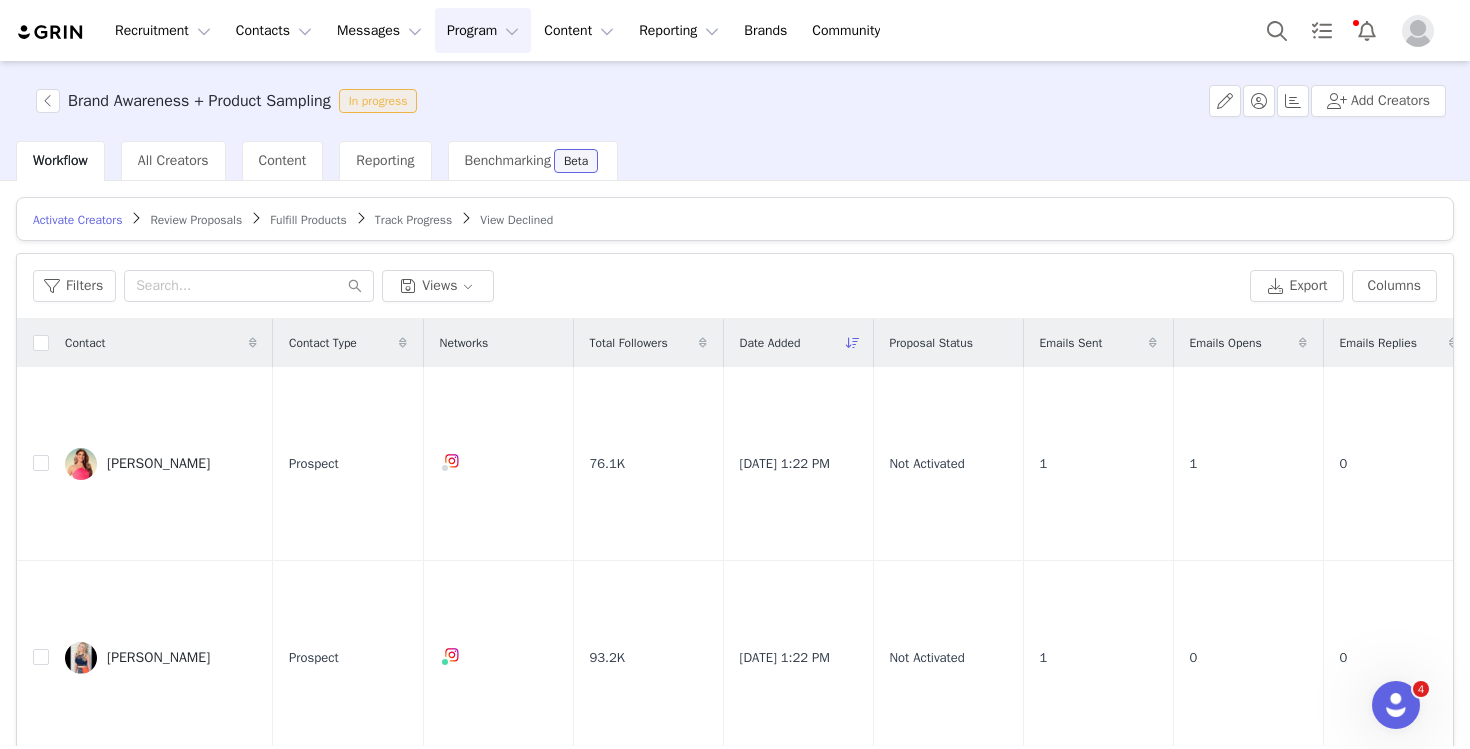 checkbox on "false" 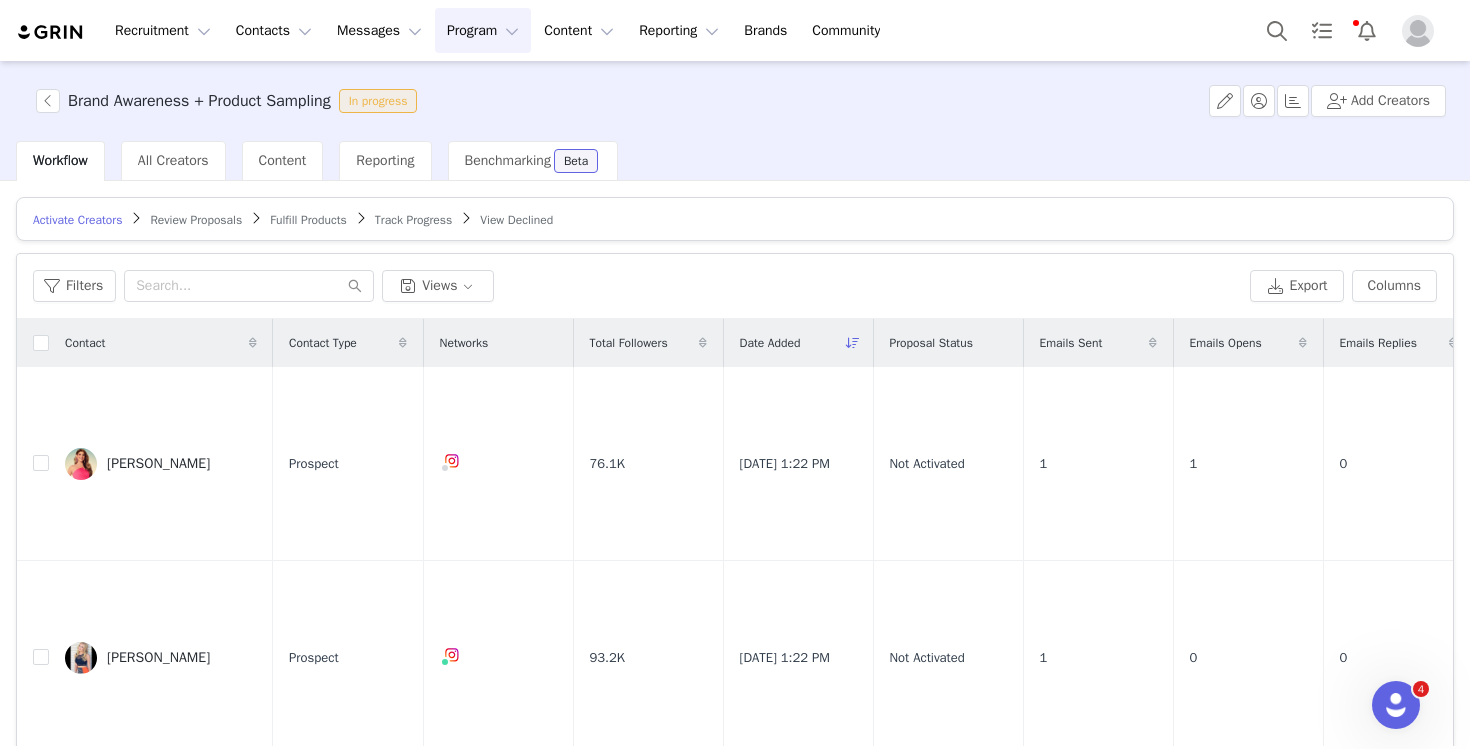 checkbox on "false" 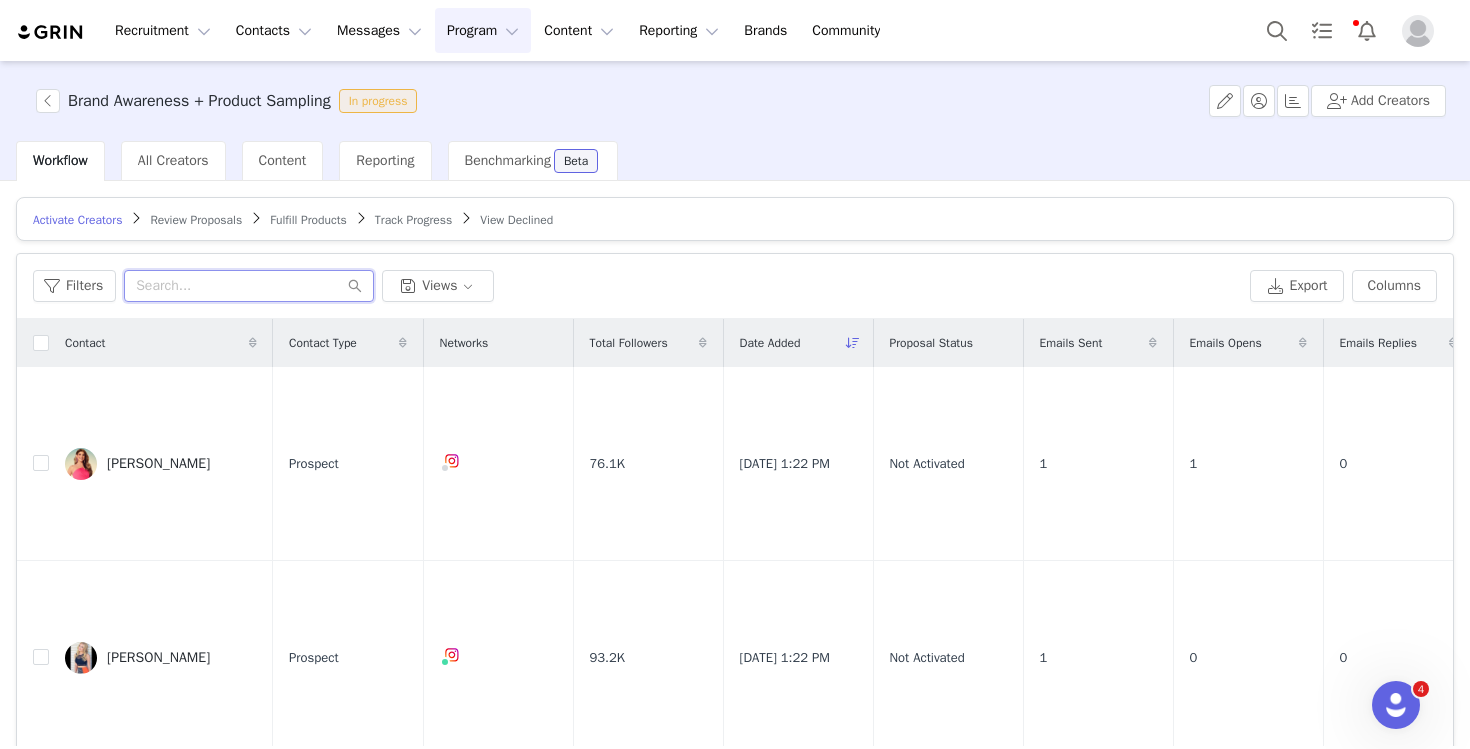 click at bounding box center (249, 286) 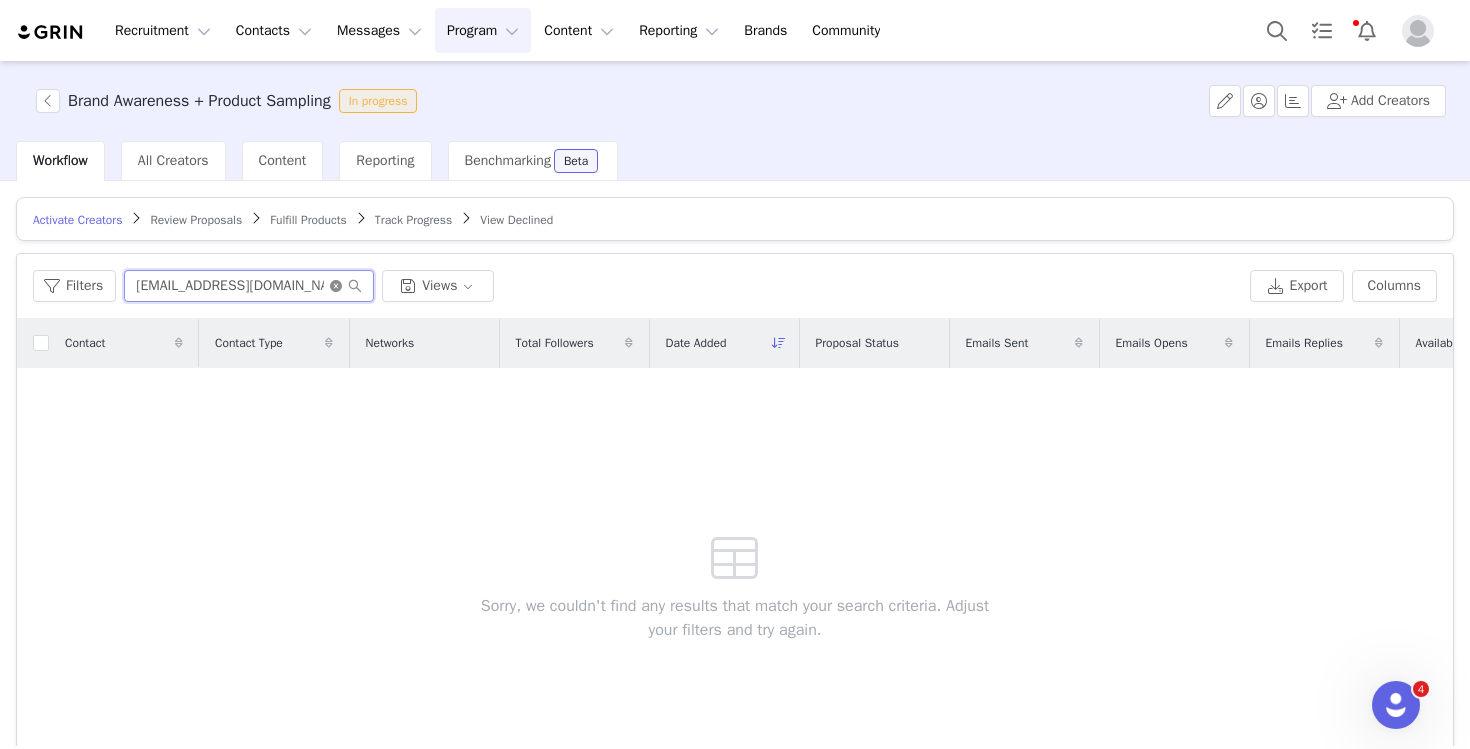 type on "[EMAIL_ADDRESS][DOMAIN_NAME]" 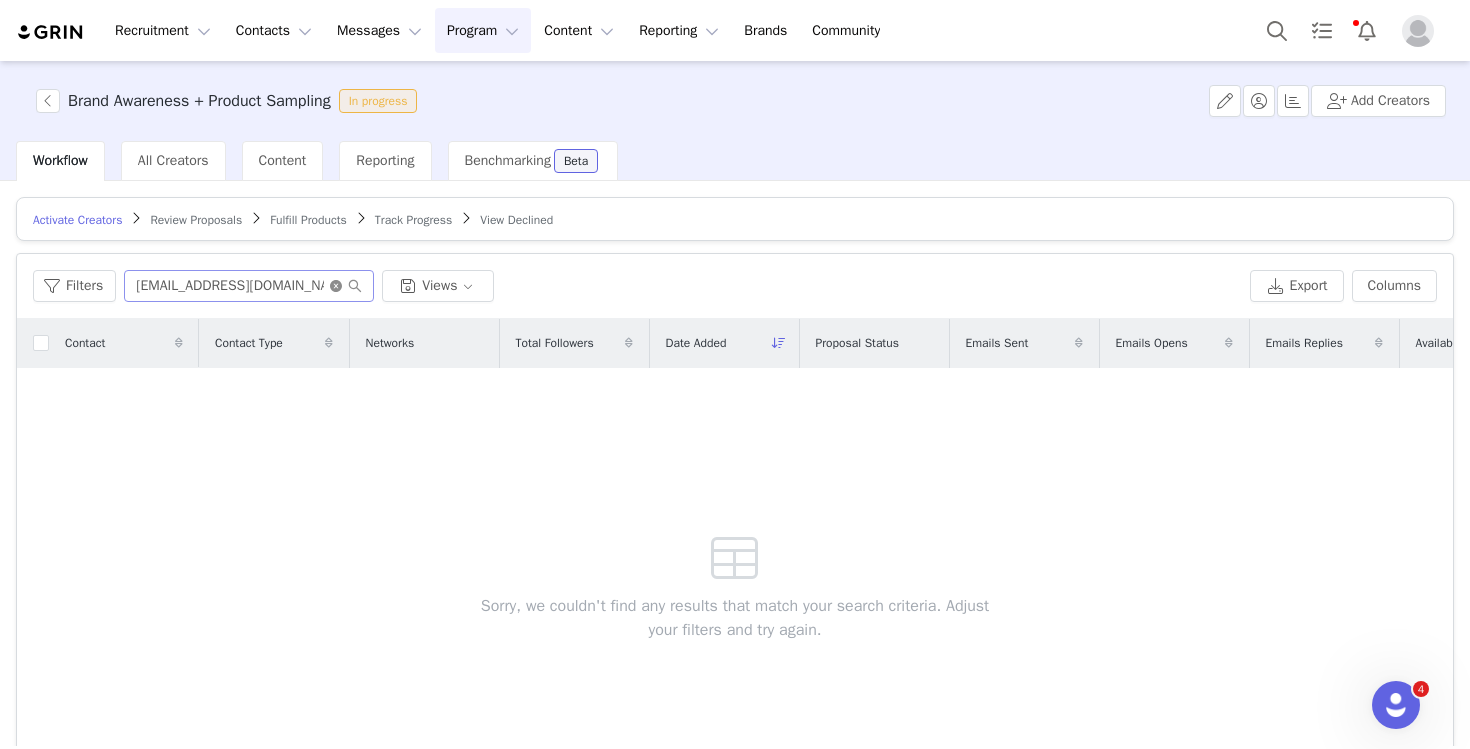 click 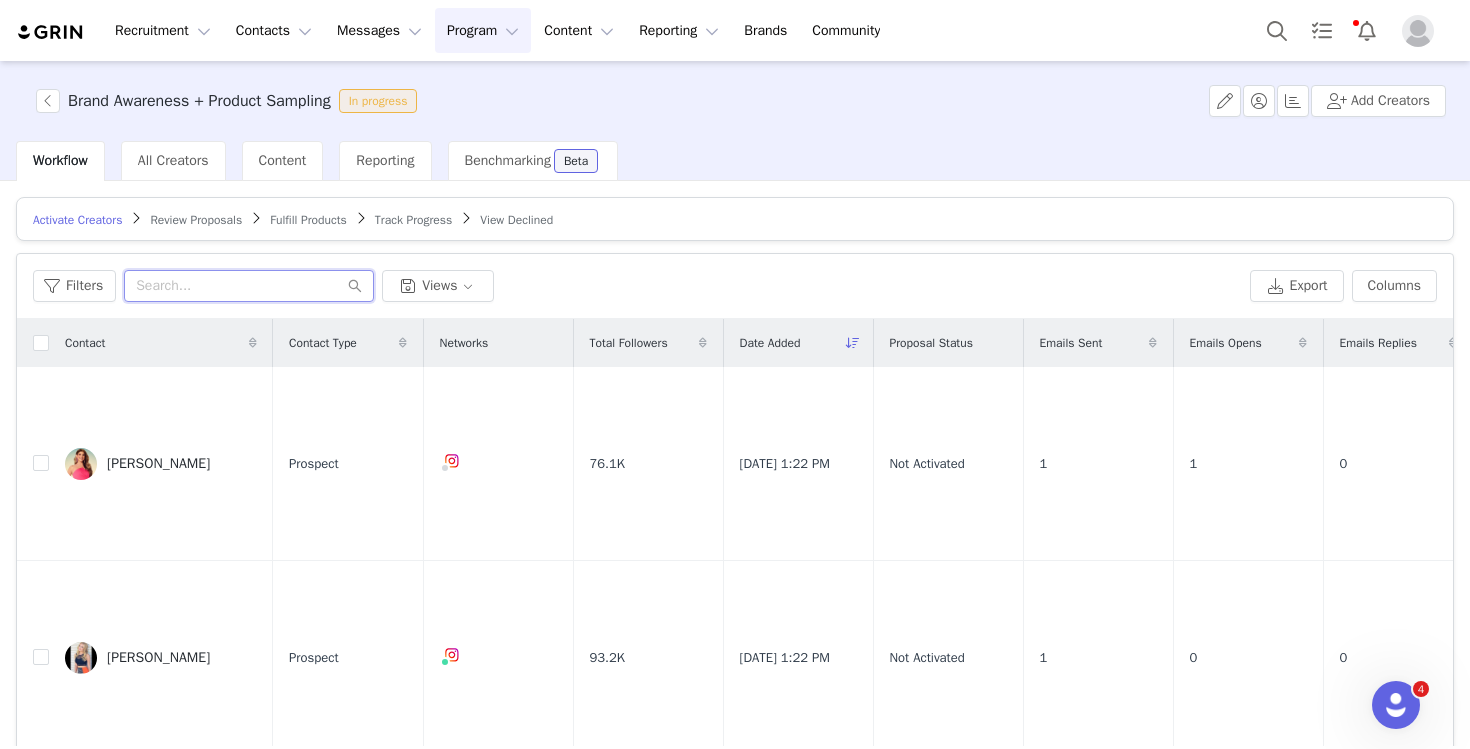 click at bounding box center [249, 286] 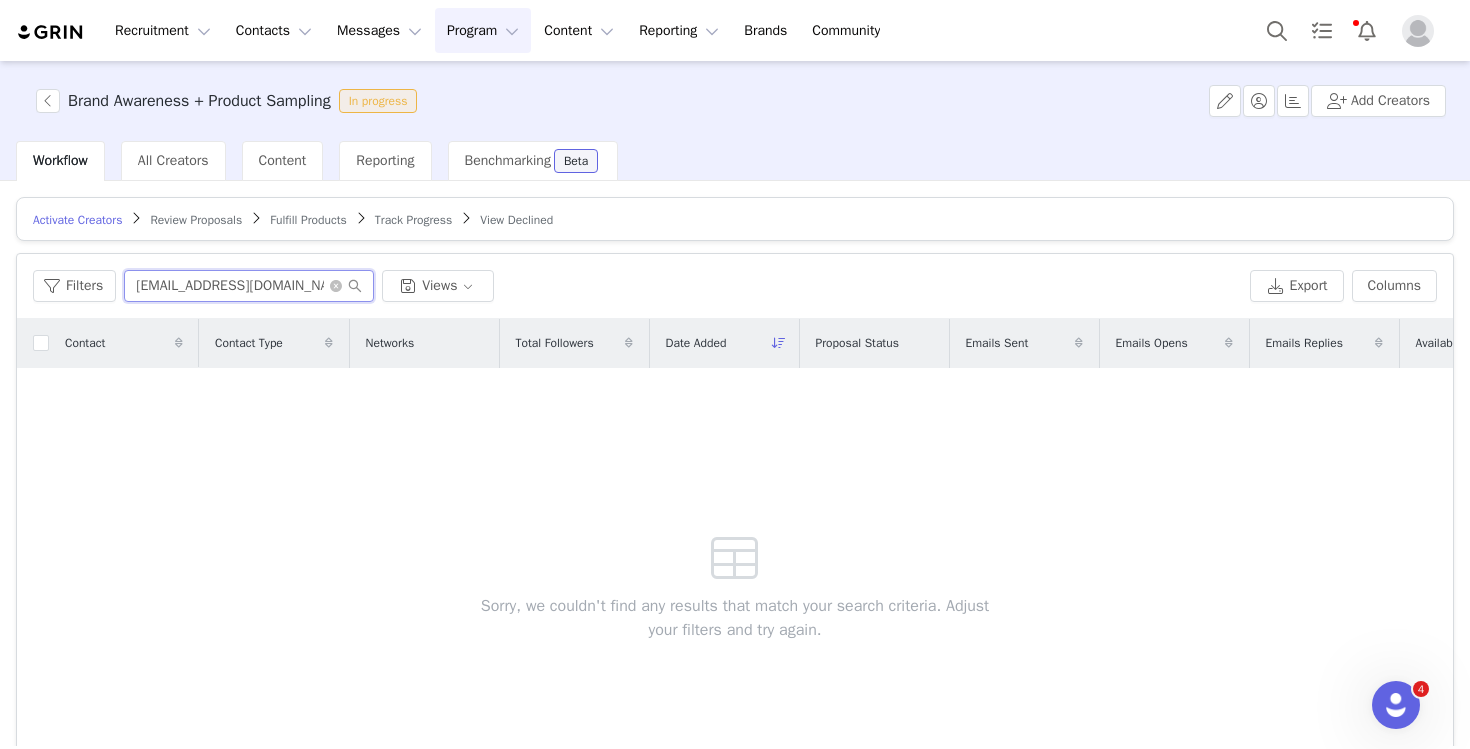 click on "[EMAIL_ADDRESS][DOMAIN_NAME]" at bounding box center [249, 286] 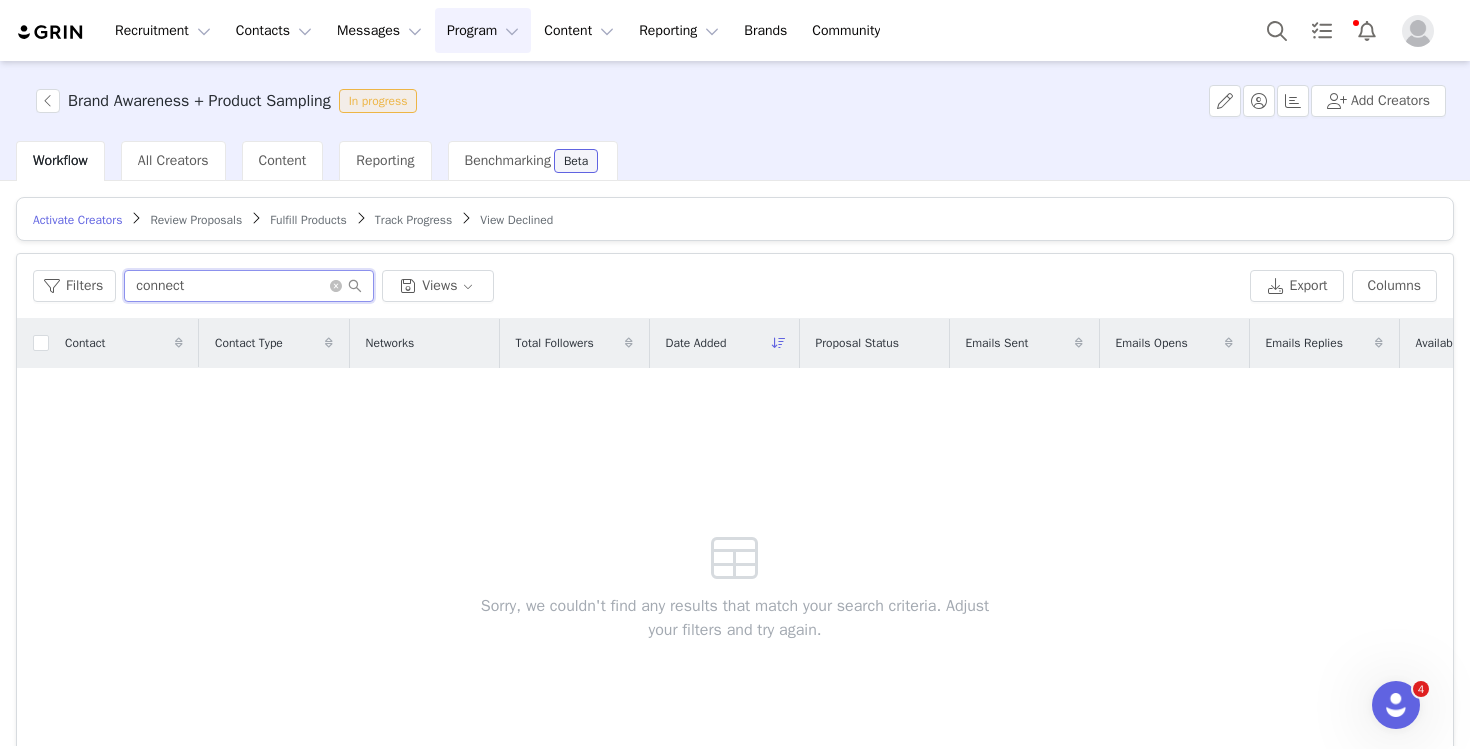 click on "connect" at bounding box center (249, 286) 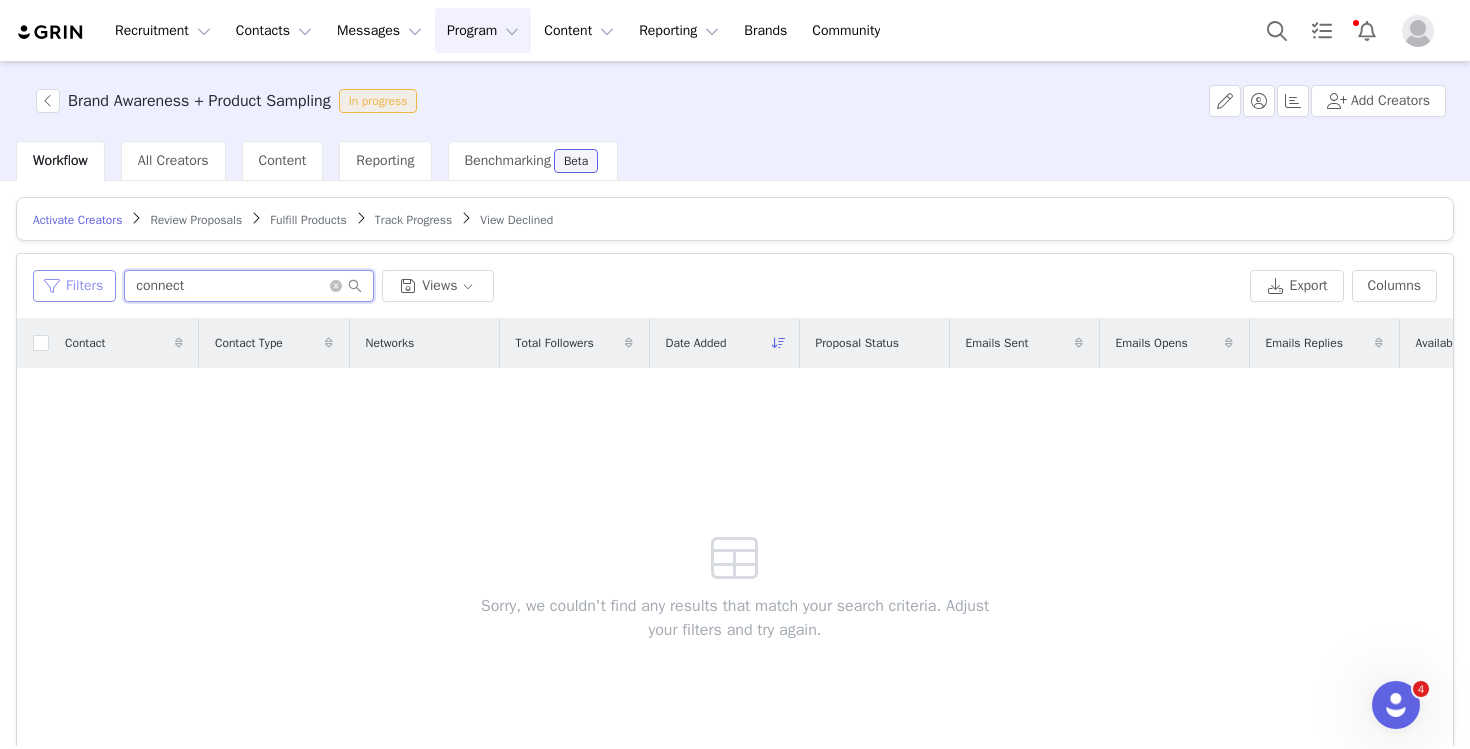 drag, startPoint x: 221, startPoint y: 282, endPoint x: 64, endPoint y: 276, distance: 157.11461 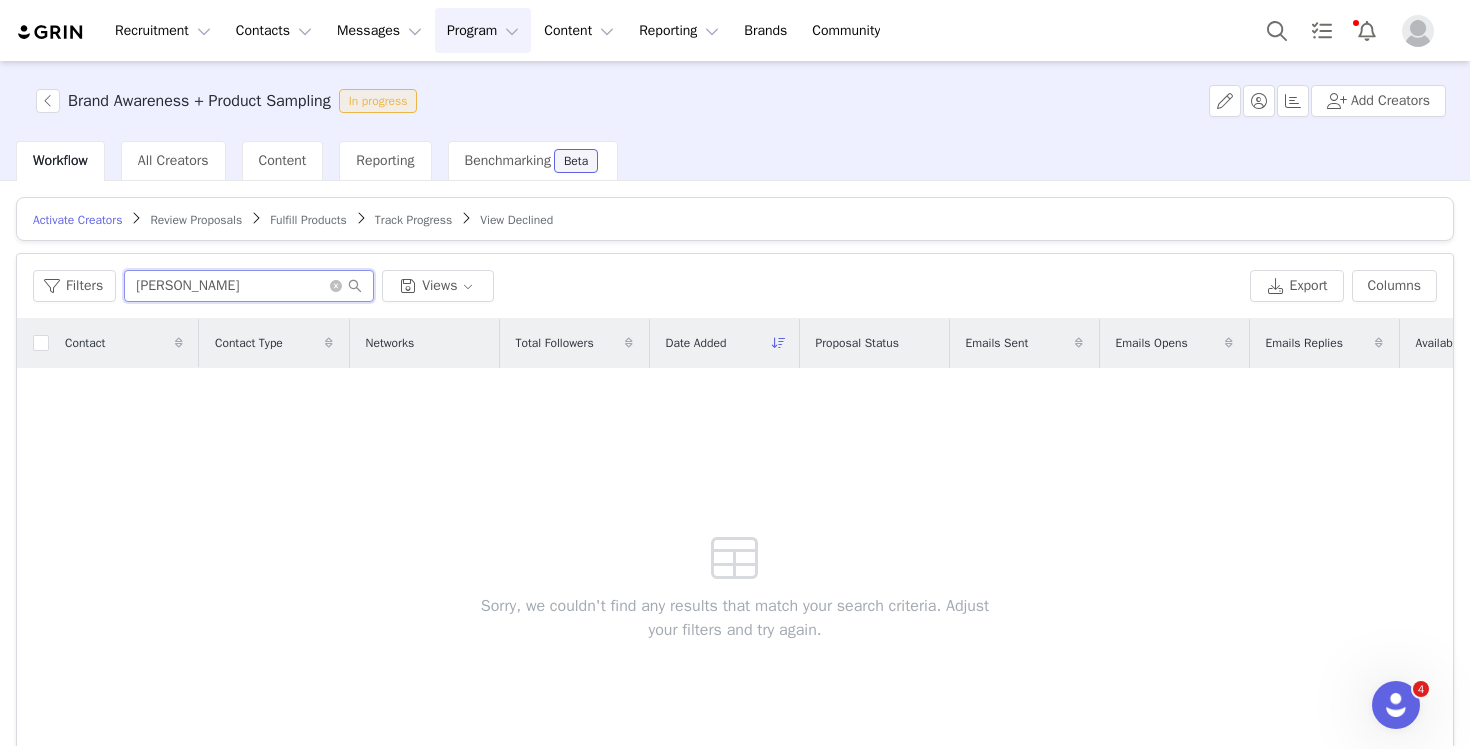 paste on "[EMAIL_ADDRESS][DOMAIN_NAME]" 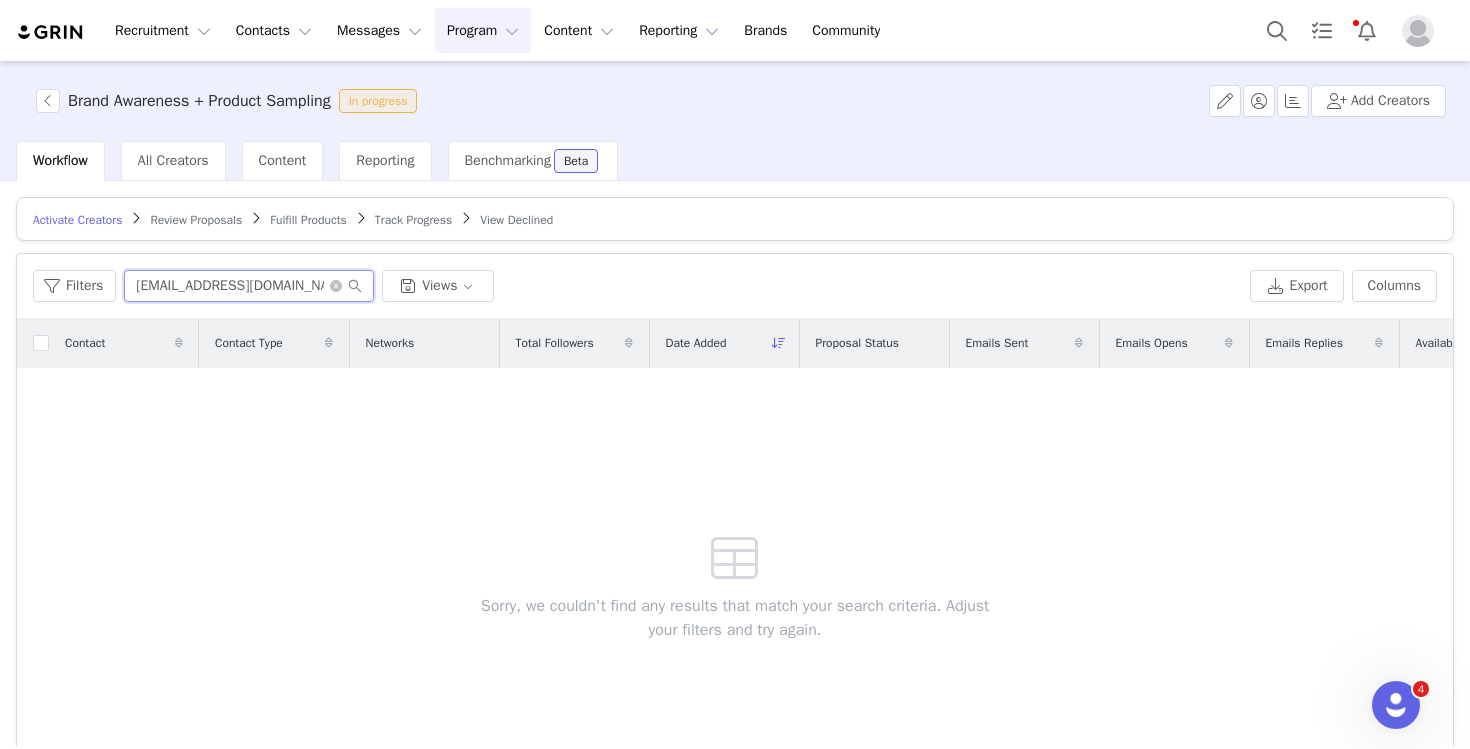 paste on "[EMAIL_ADDRESS]" 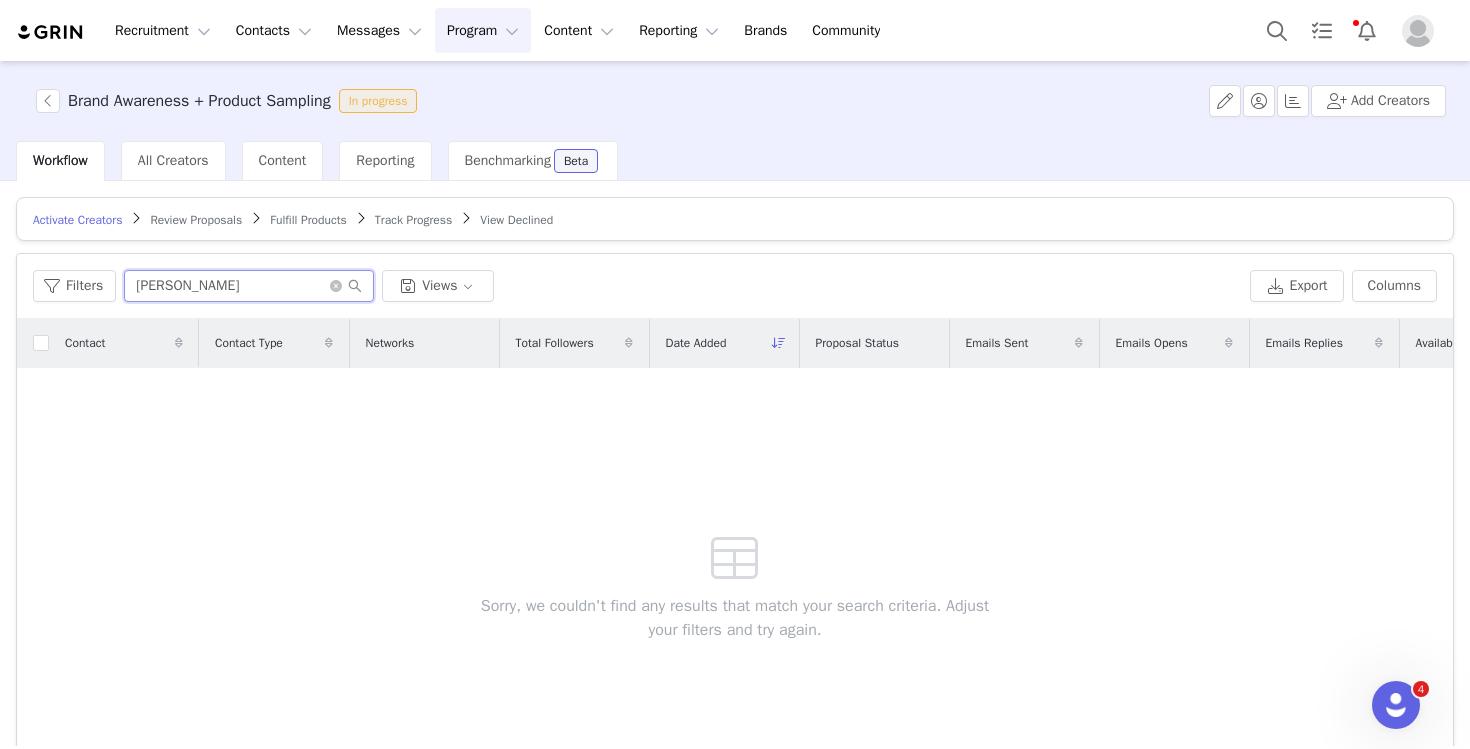 type on "[PERSON_NAME]" 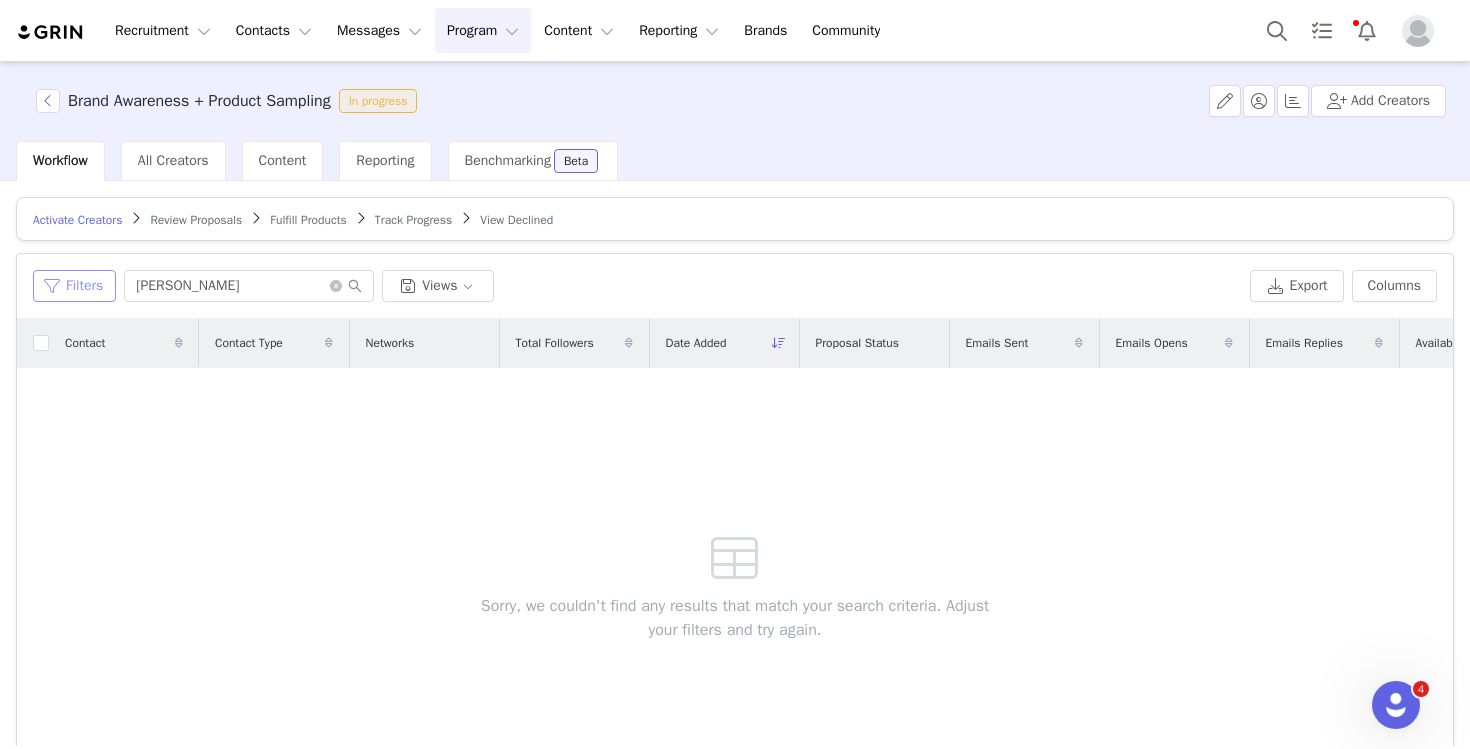 click on "Filters" at bounding box center (74, 286) 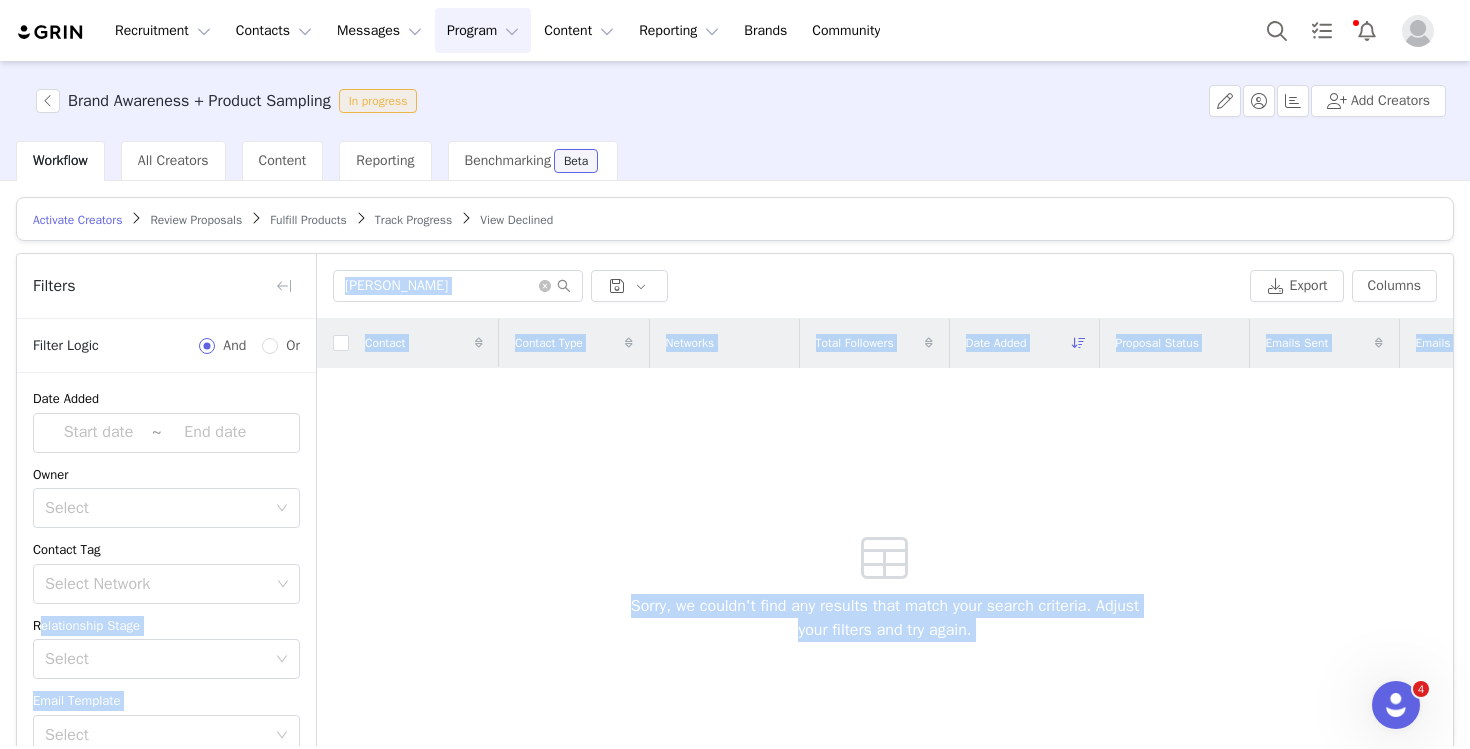 scroll, scrollTop: 129, scrollLeft: 0, axis: vertical 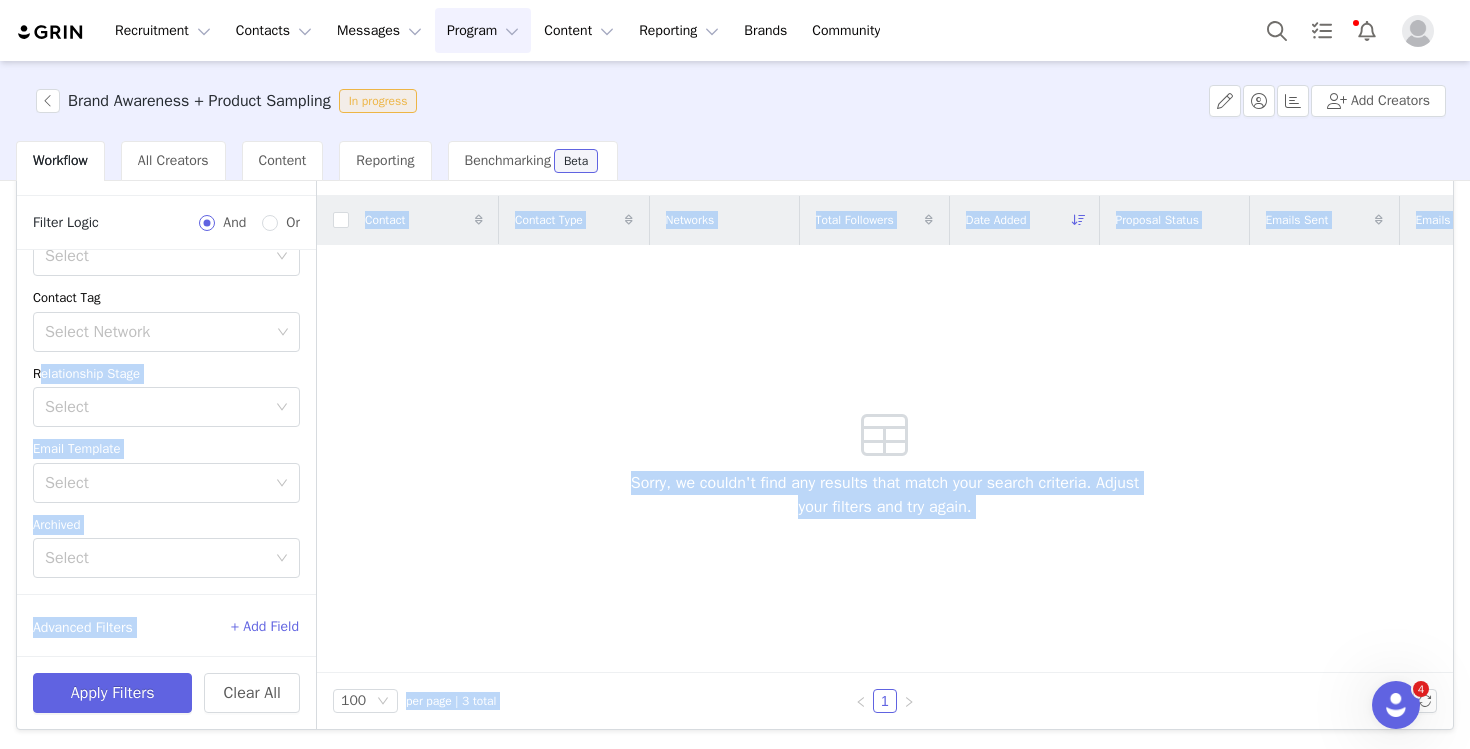 drag, startPoint x: 308, startPoint y: 590, endPoint x: 314, endPoint y: 802, distance: 212.08488 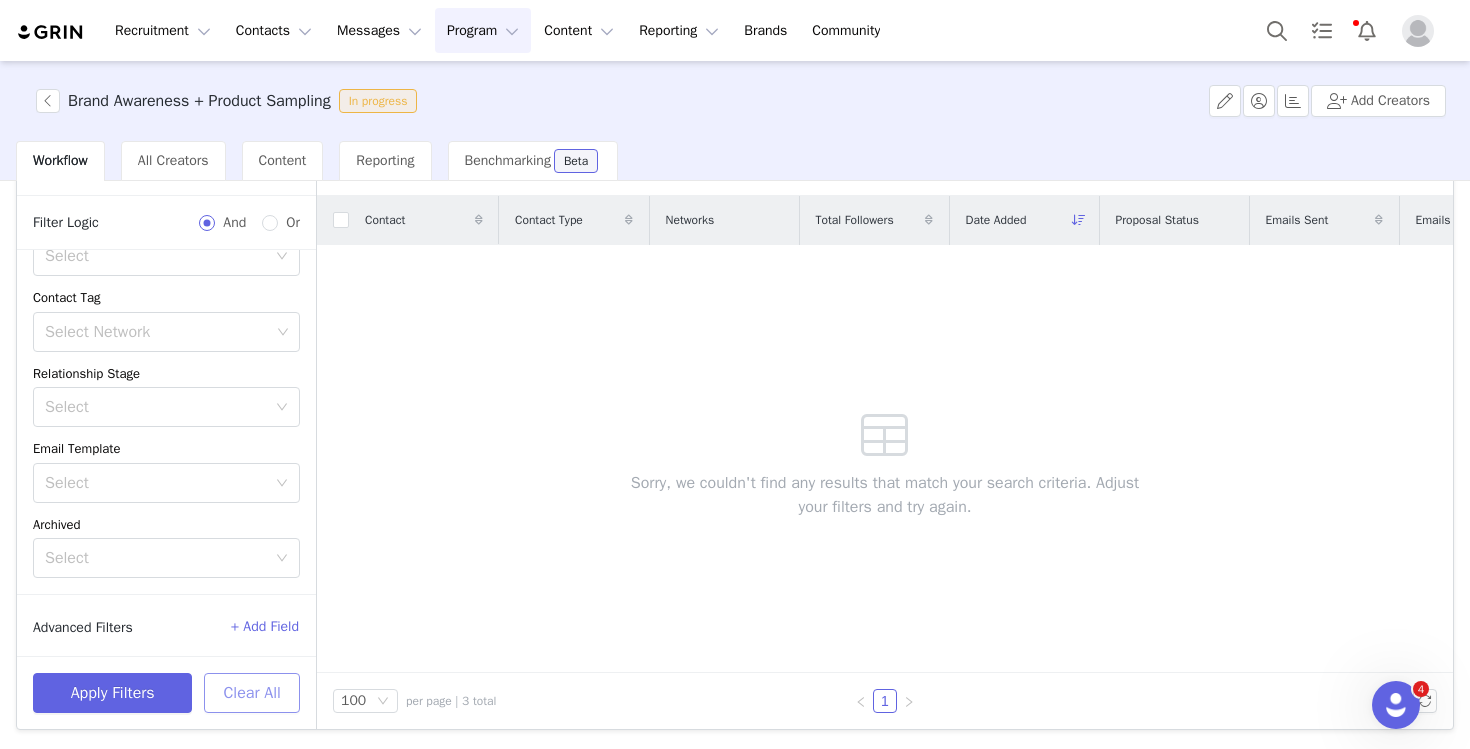 click on "Clear All" at bounding box center (252, 693) 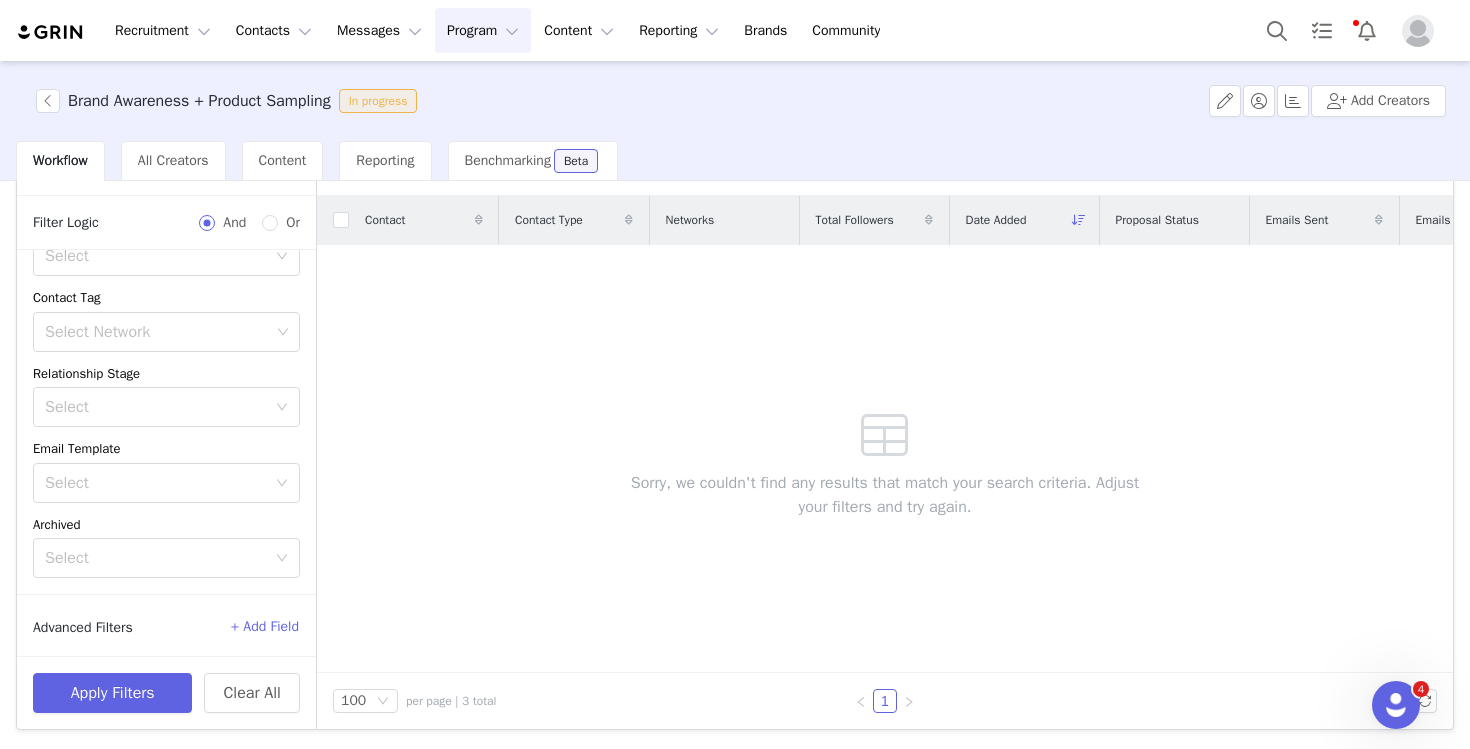 click on "Program Program" at bounding box center (483, 30) 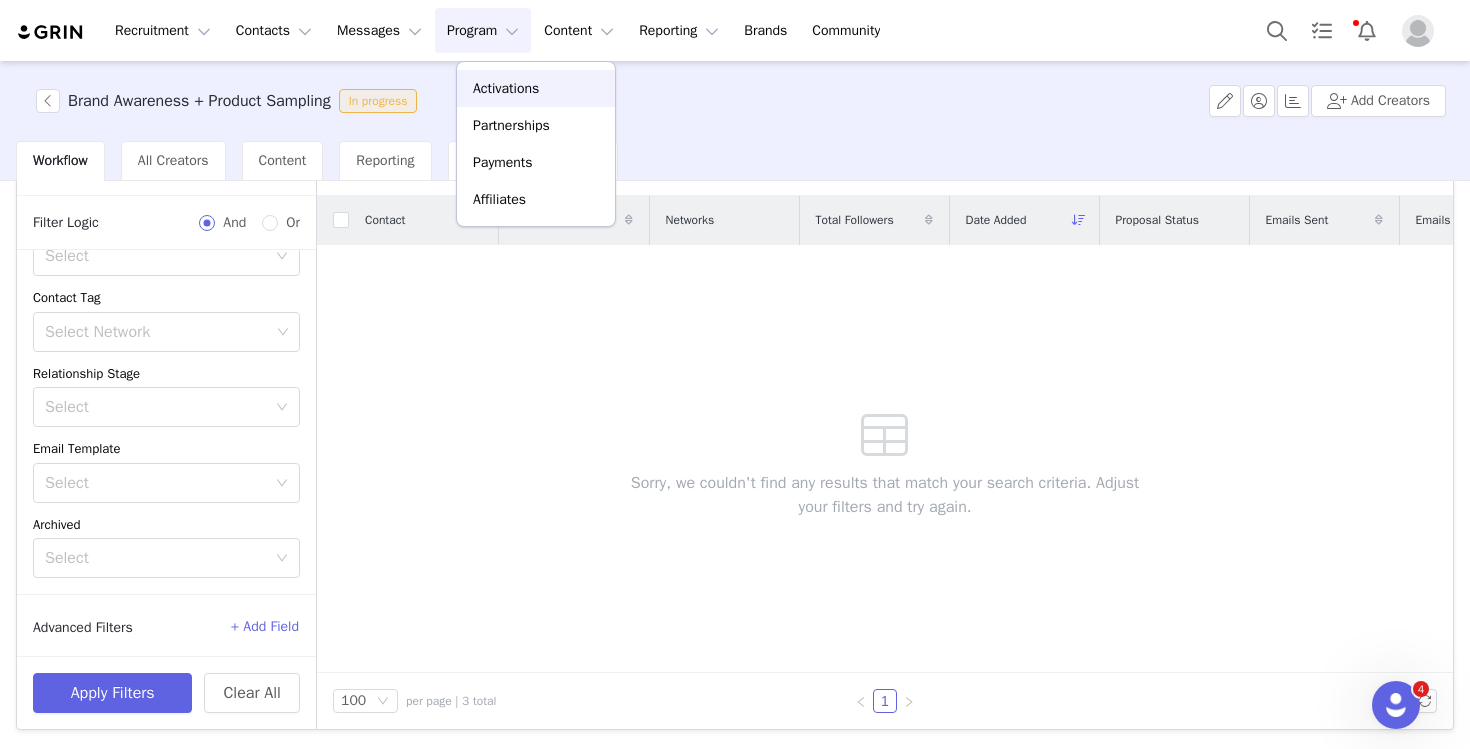 click on "Activations" at bounding box center (506, 88) 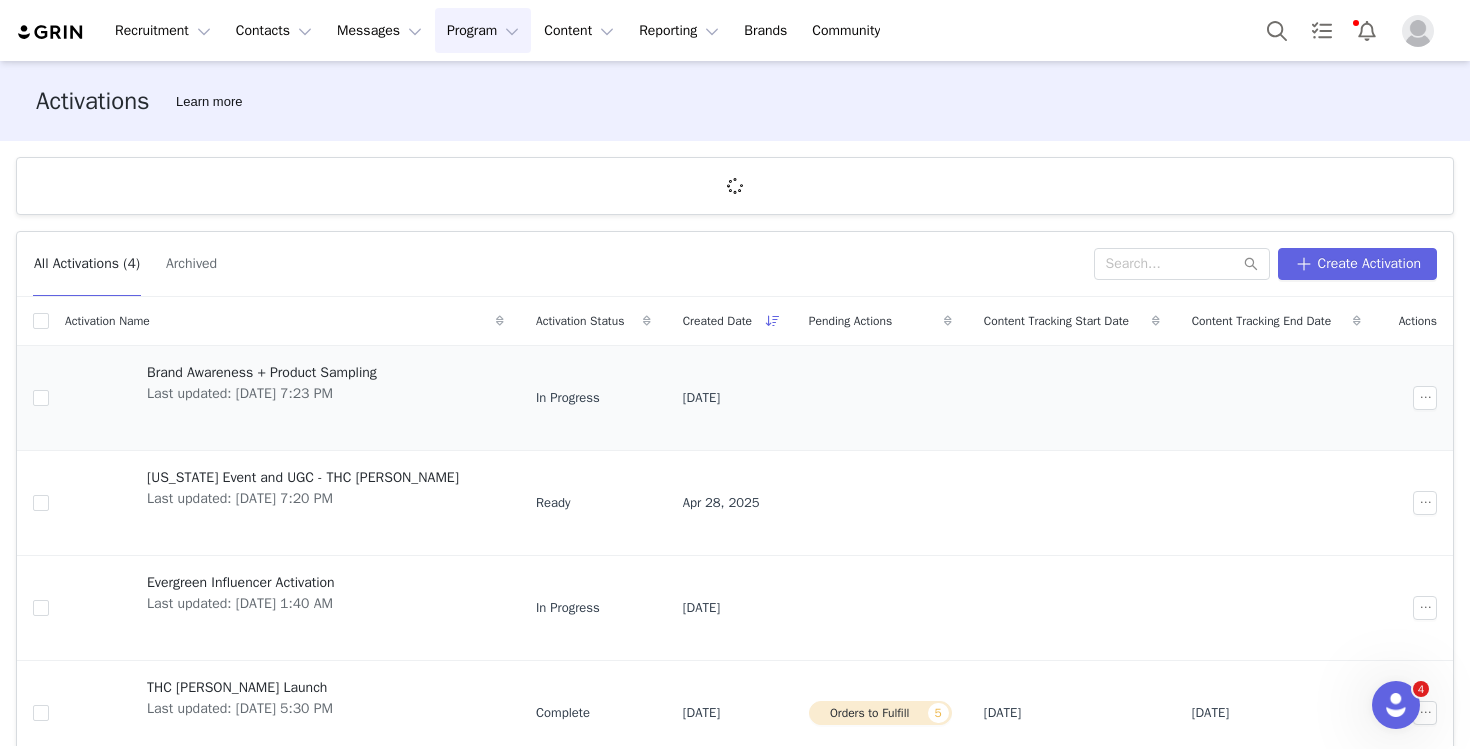 click on "Brand Awareness + Product Sampling" at bounding box center (262, 372) 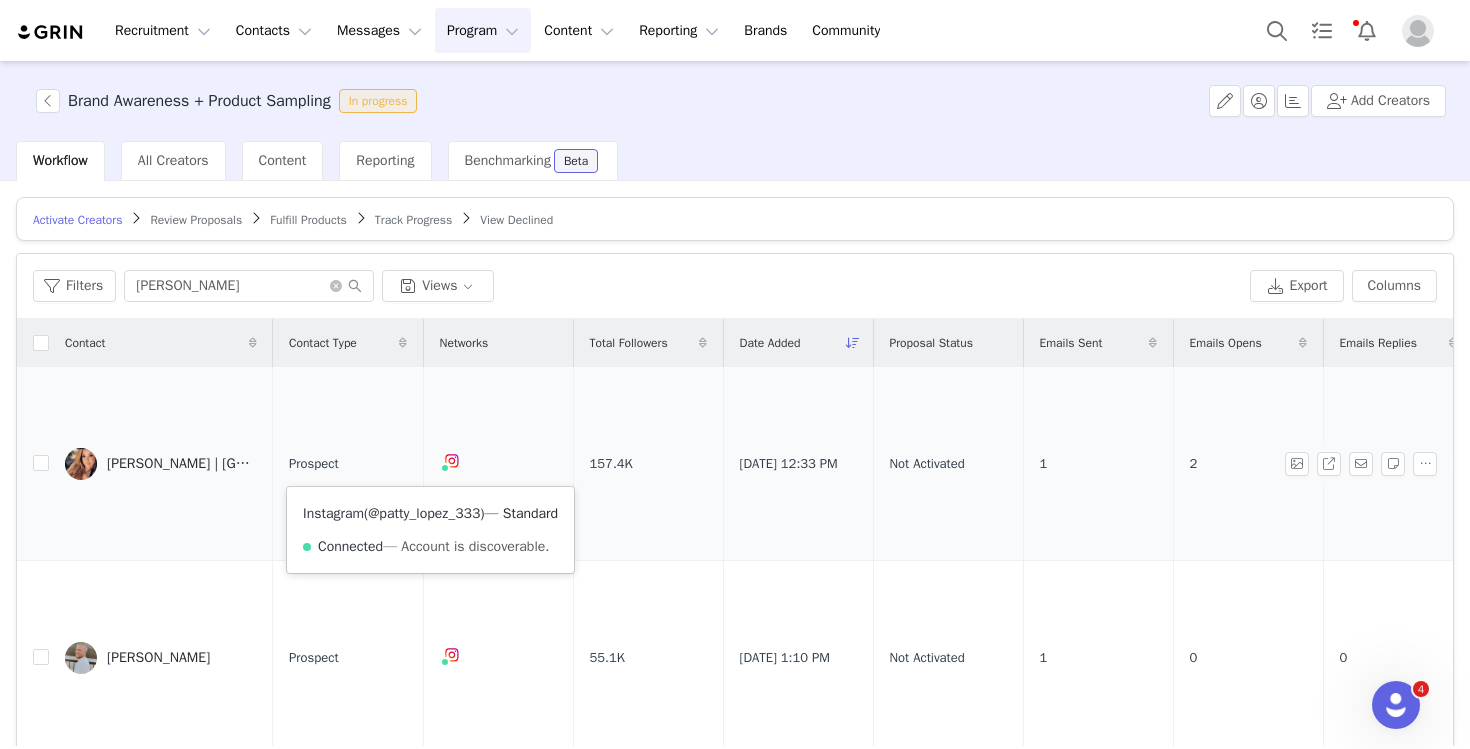 click on "@patty_lopez_333" at bounding box center [424, 513] 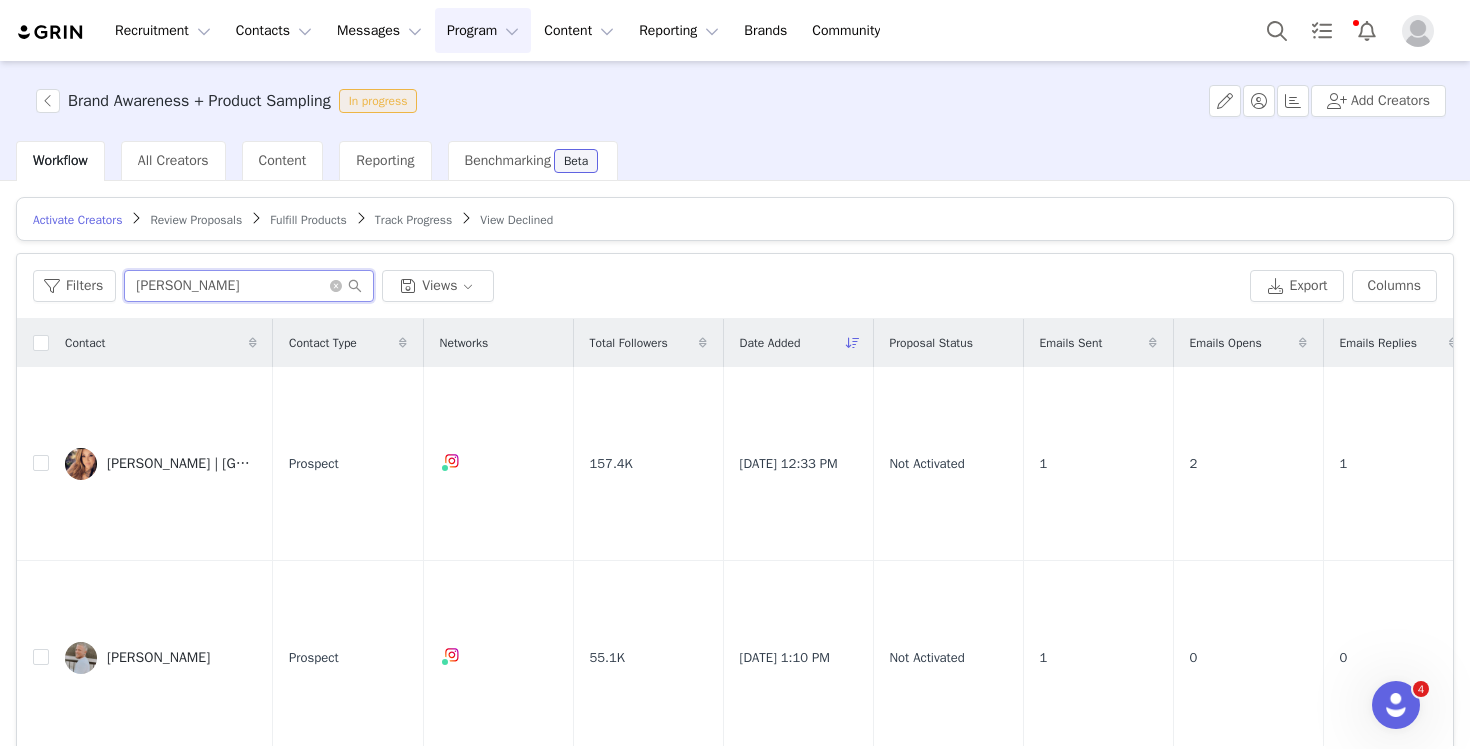 click on "[PERSON_NAME]" at bounding box center [249, 286] 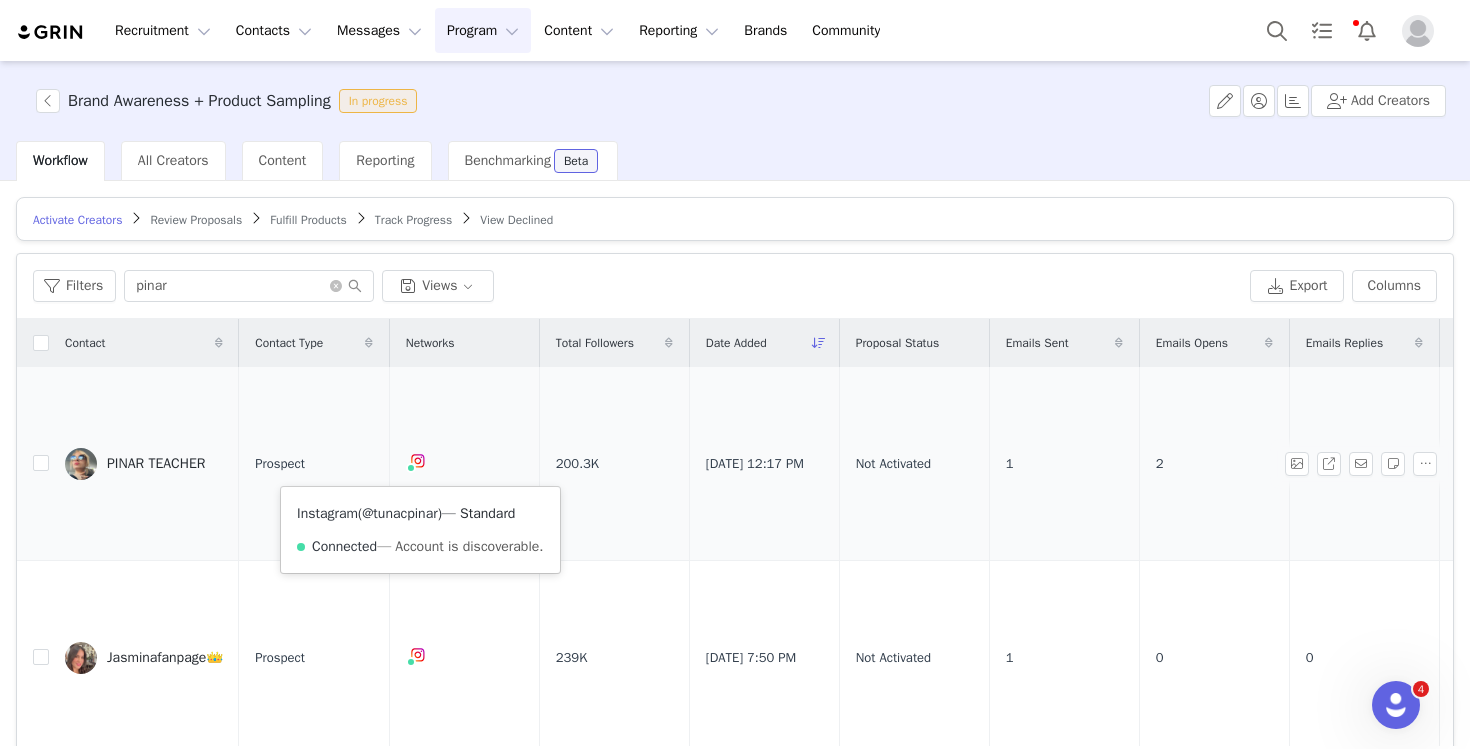 click on "@tunacpinar" at bounding box center (399, 513) 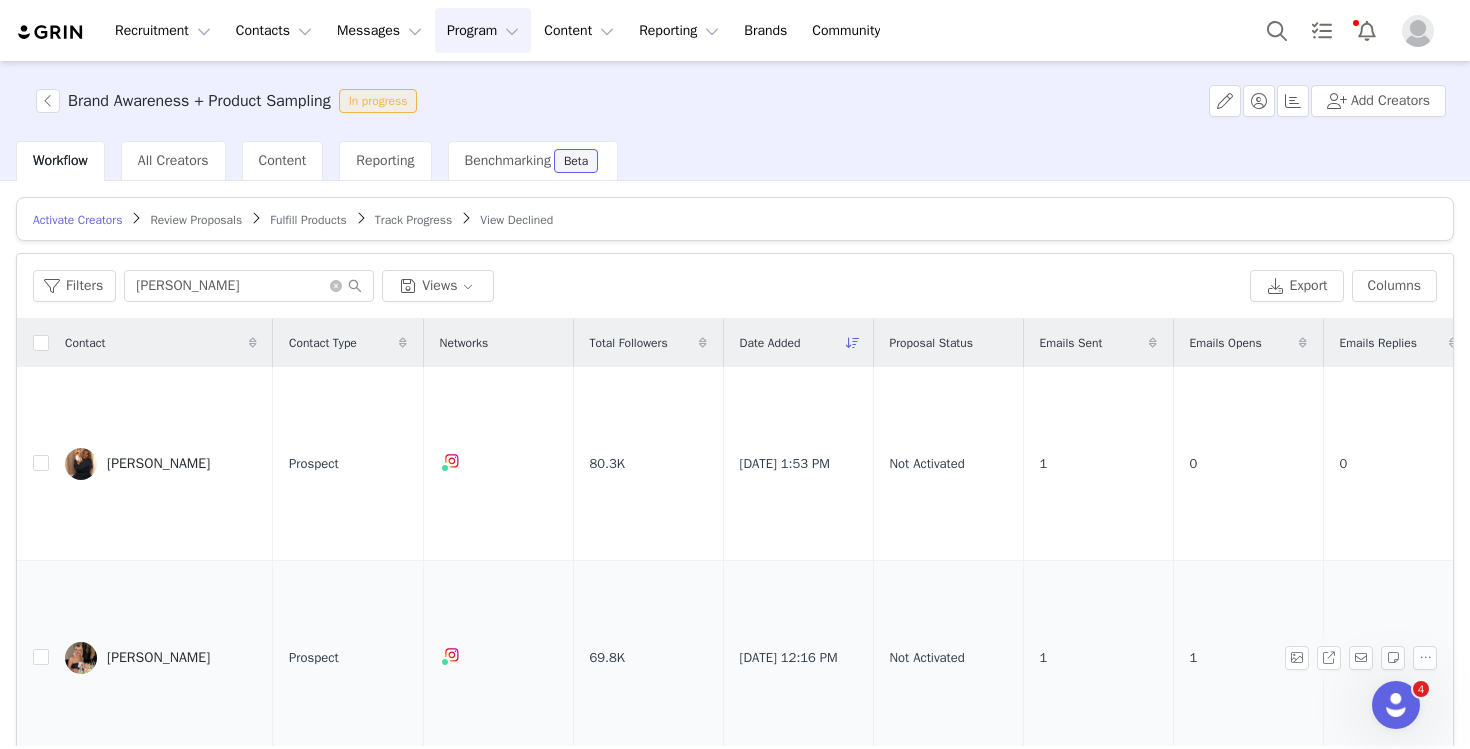 scroll, scrollTop: 337, scrollLeft: 0, axis: vertical 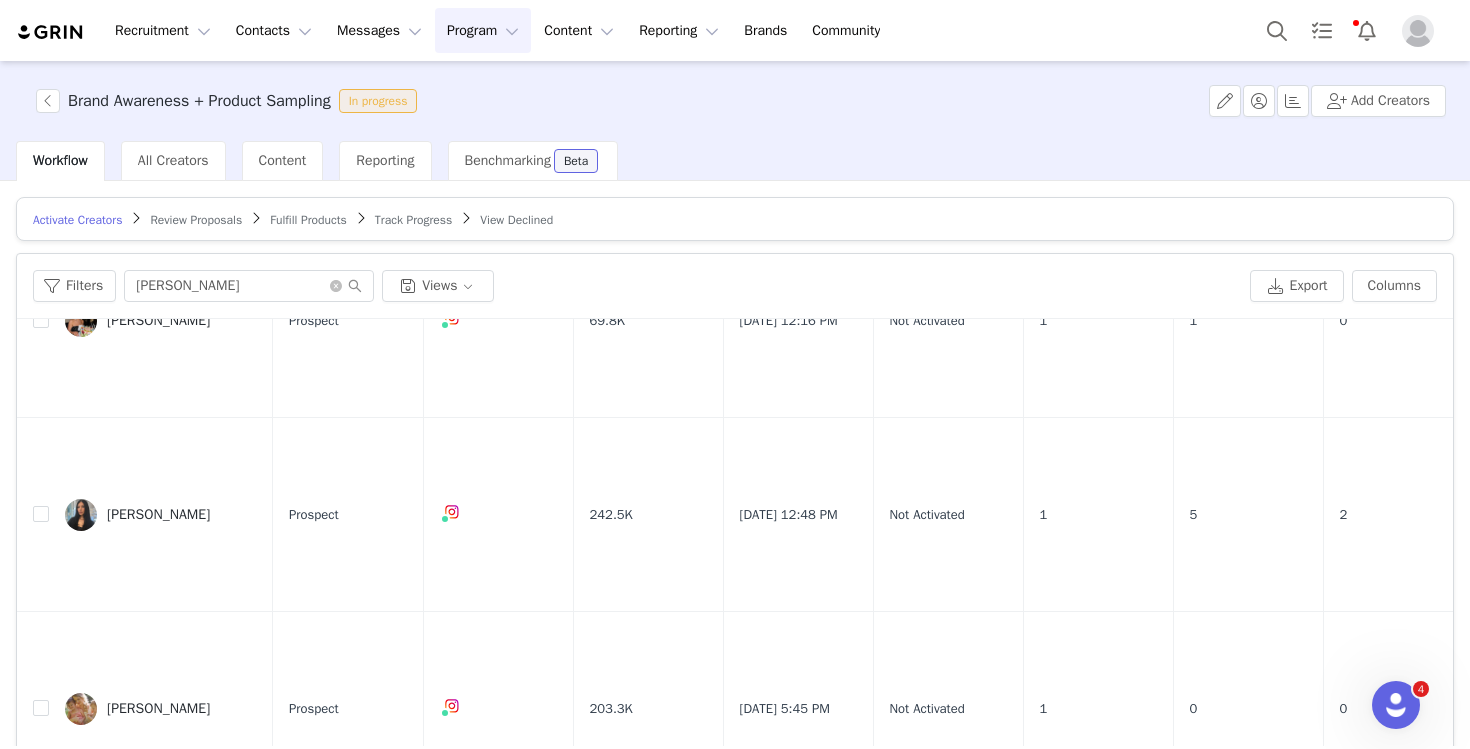 click on "Filters [PERSON_NAME] Views     Export     Columns" at bounding box center (735, 286) 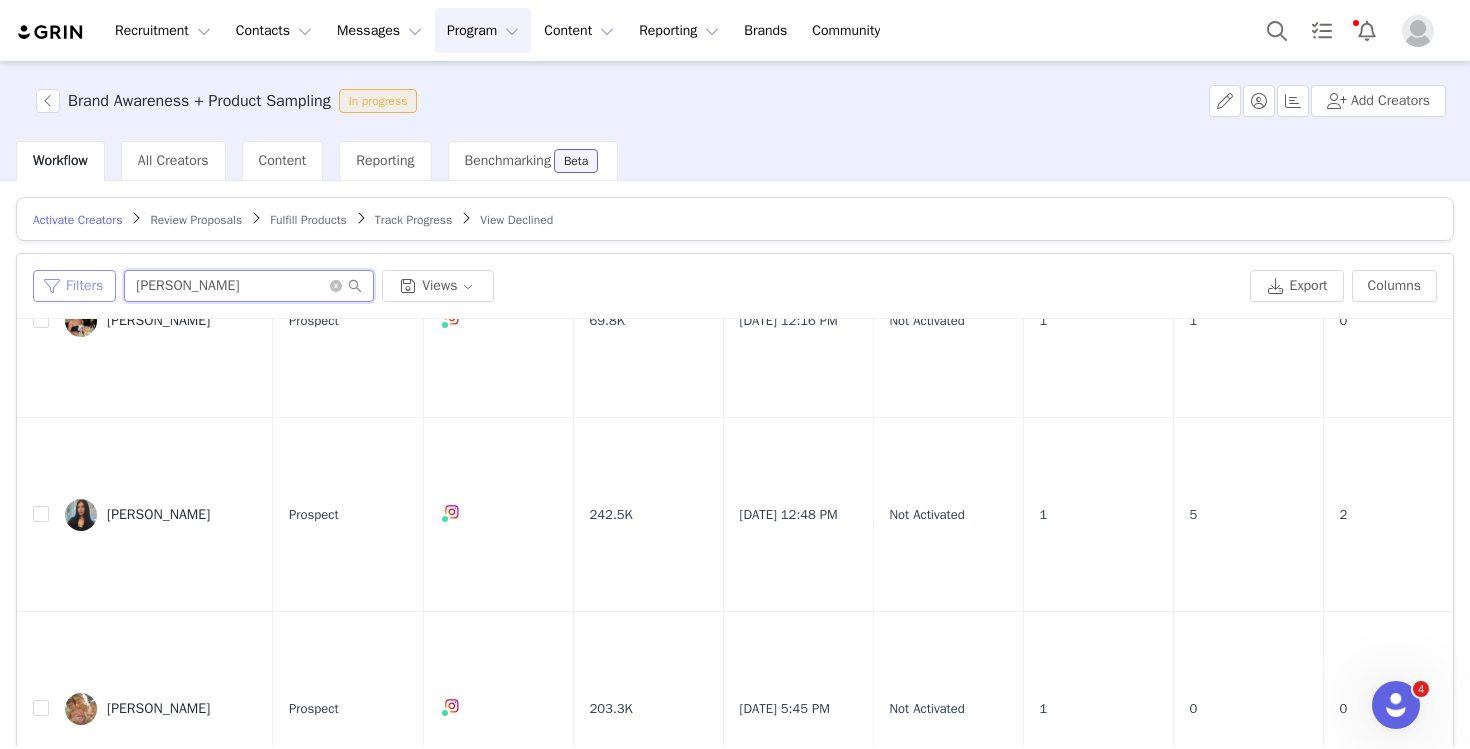 drag, startPoint x: 275, startPoint y: 285, endPoint x: 117, endPoint y: 273, distance: 158.45505 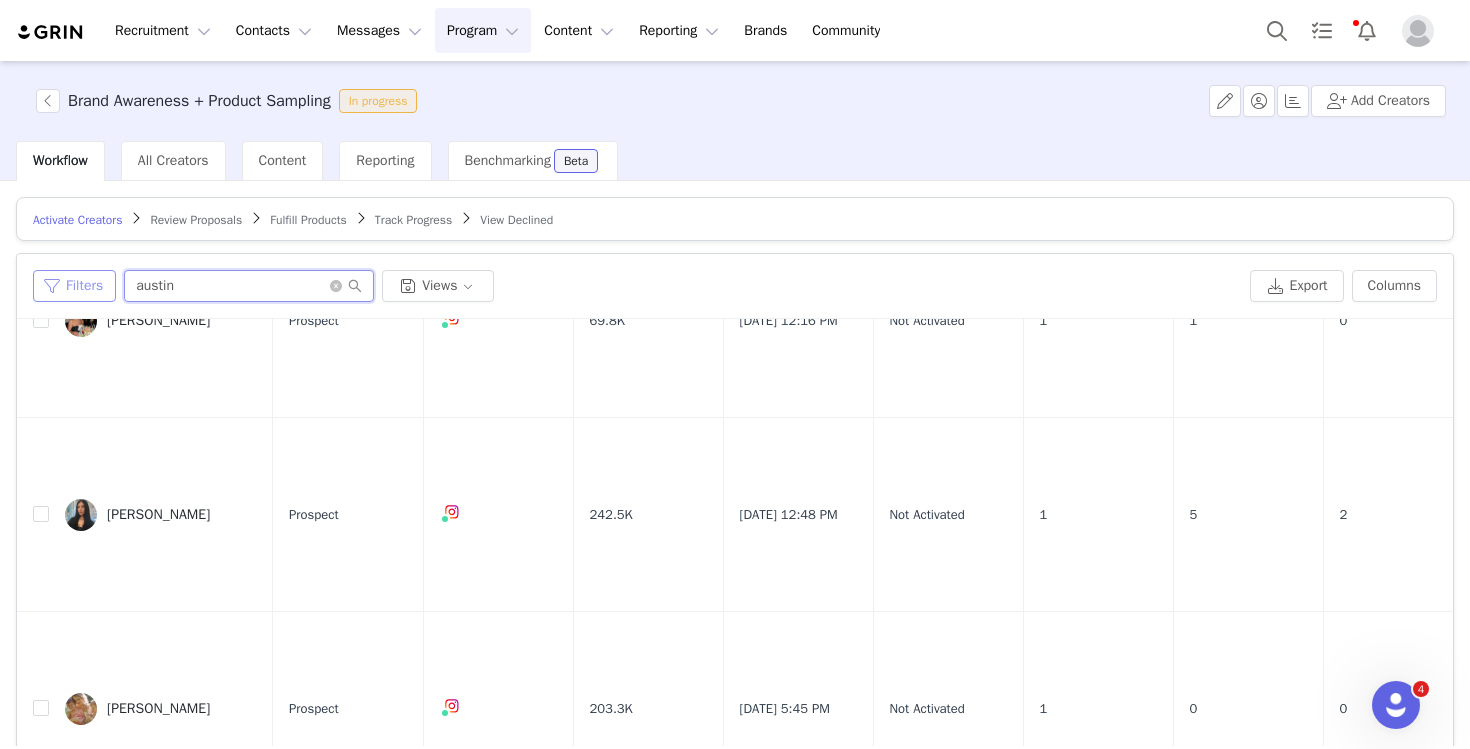 scroll, scrollTop: 0, scrollLeft: 0, axis: both 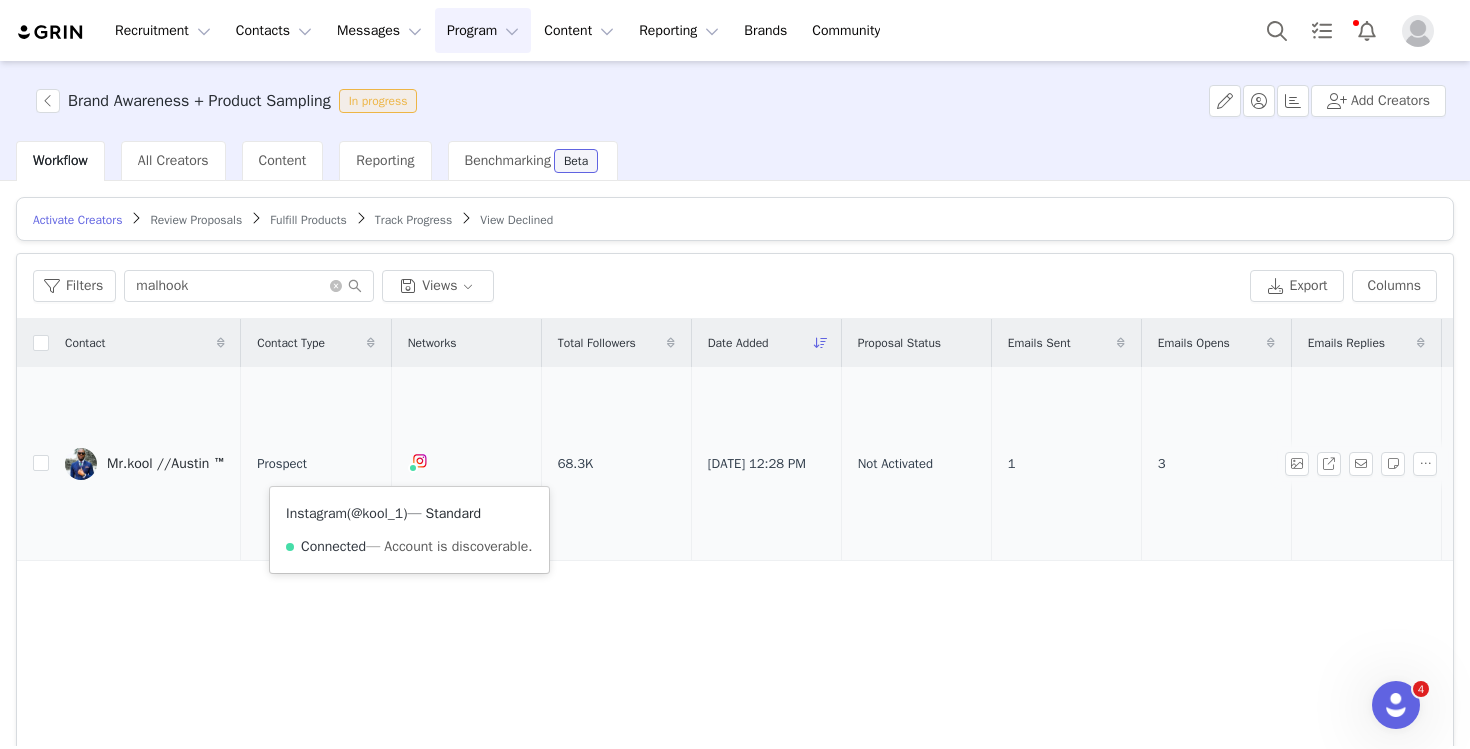 click on "@kool_1" at bounding box center (377, 513) 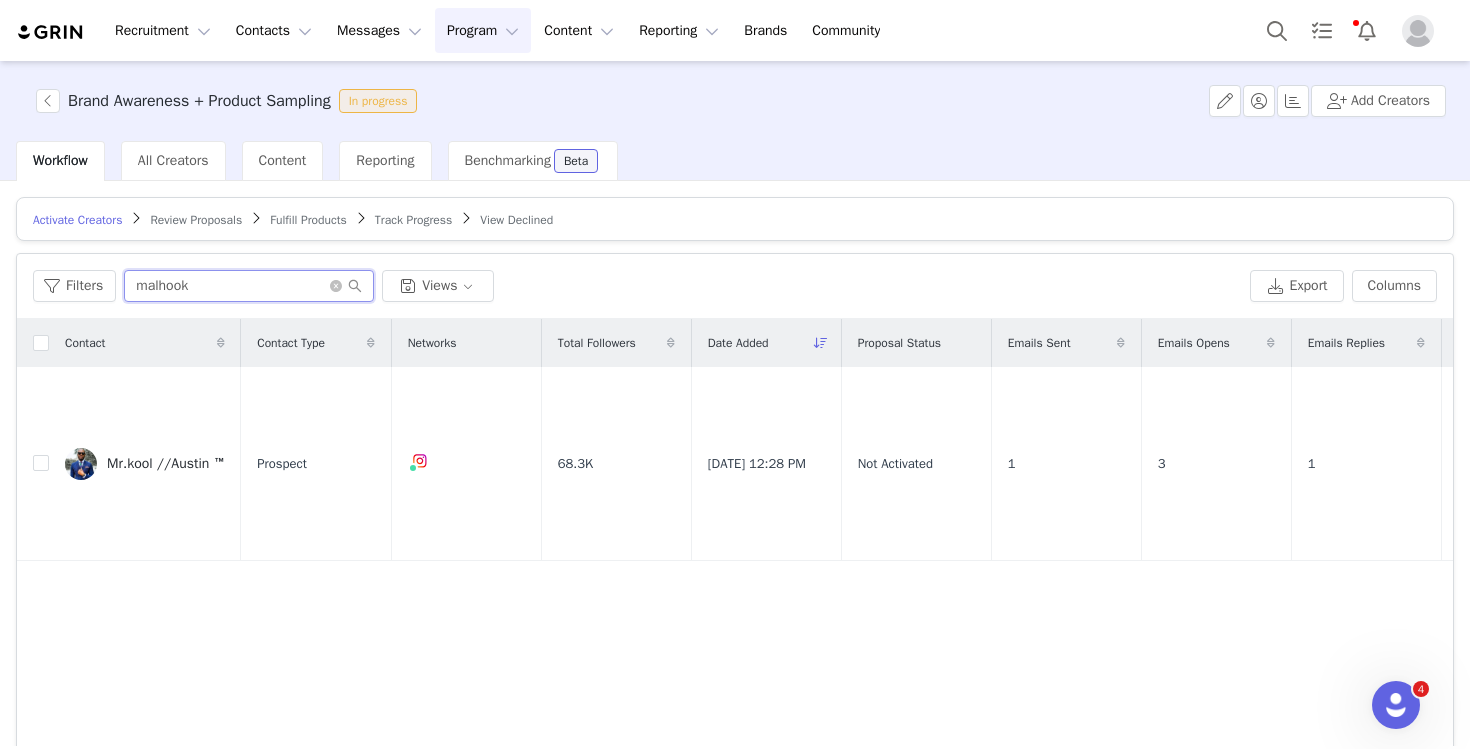 drag, startPoint x: 245, startPoint y: 277, endPoint x: 2, endPoint y: 296, distance: 243.74167 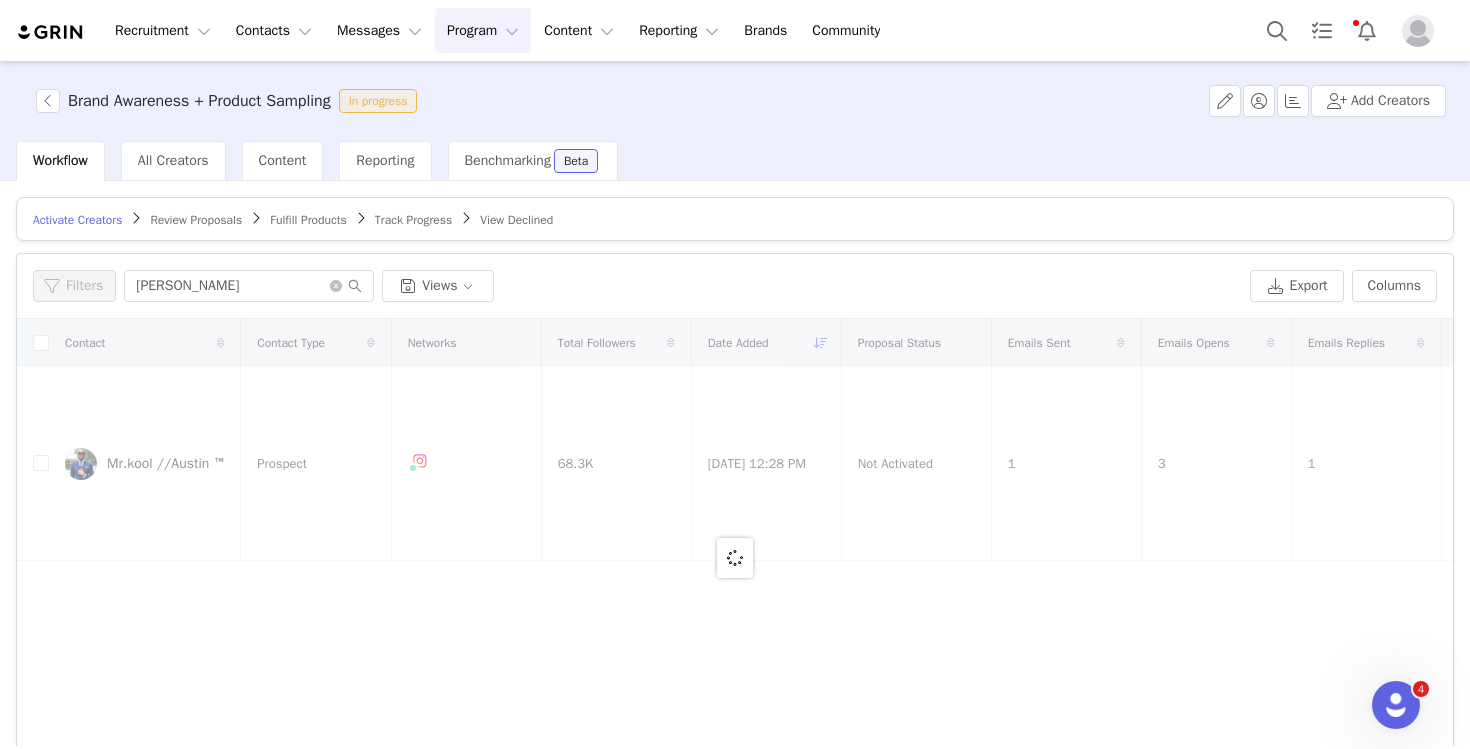 click on "Filters katy Views" at bounding box center [637, 286] 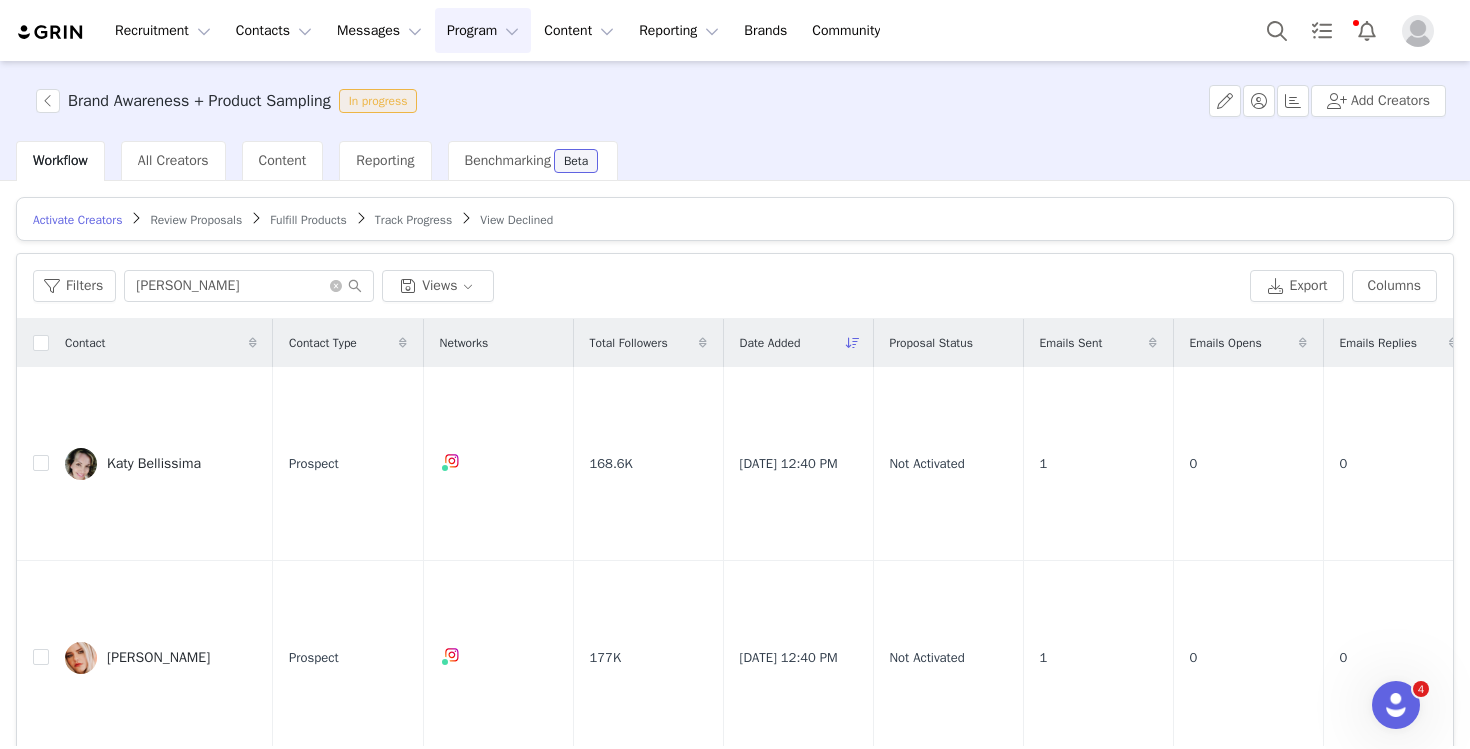 scroll, scrollTop: 337, scrollLeft: 0, axis: vertical 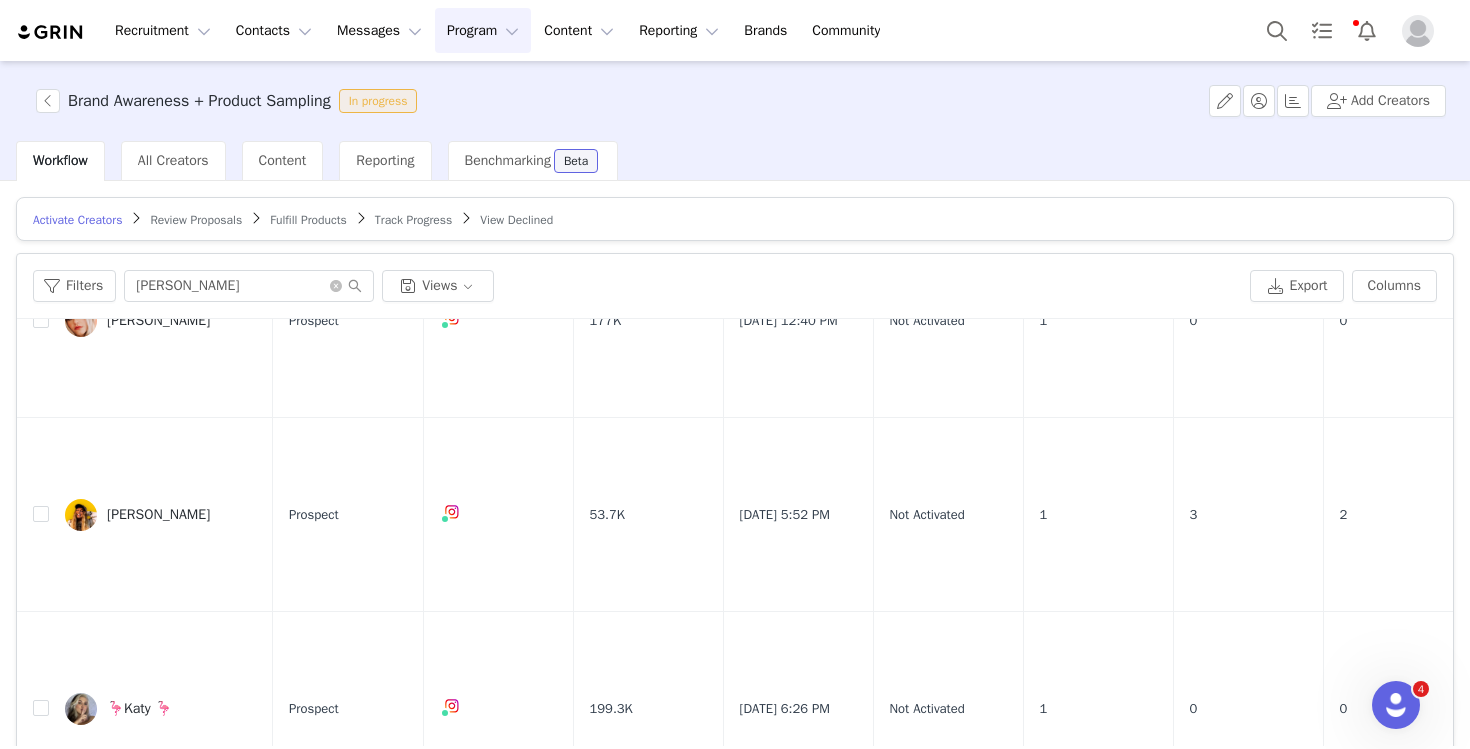 click on "Filters katy Views     Export     Columns" at bounding box center [735, 286] 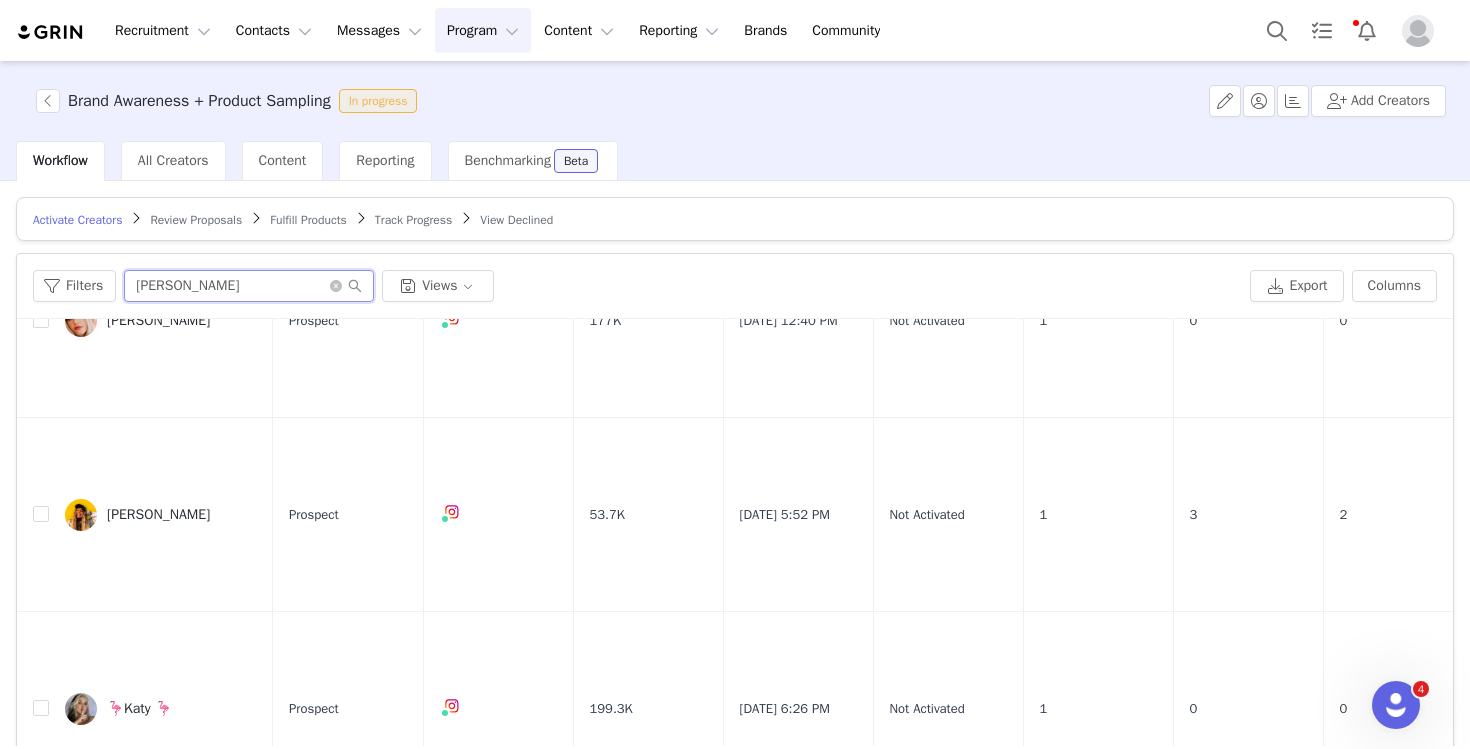 click on "[PERSON_NAME]" at bounding box center [249, 286] 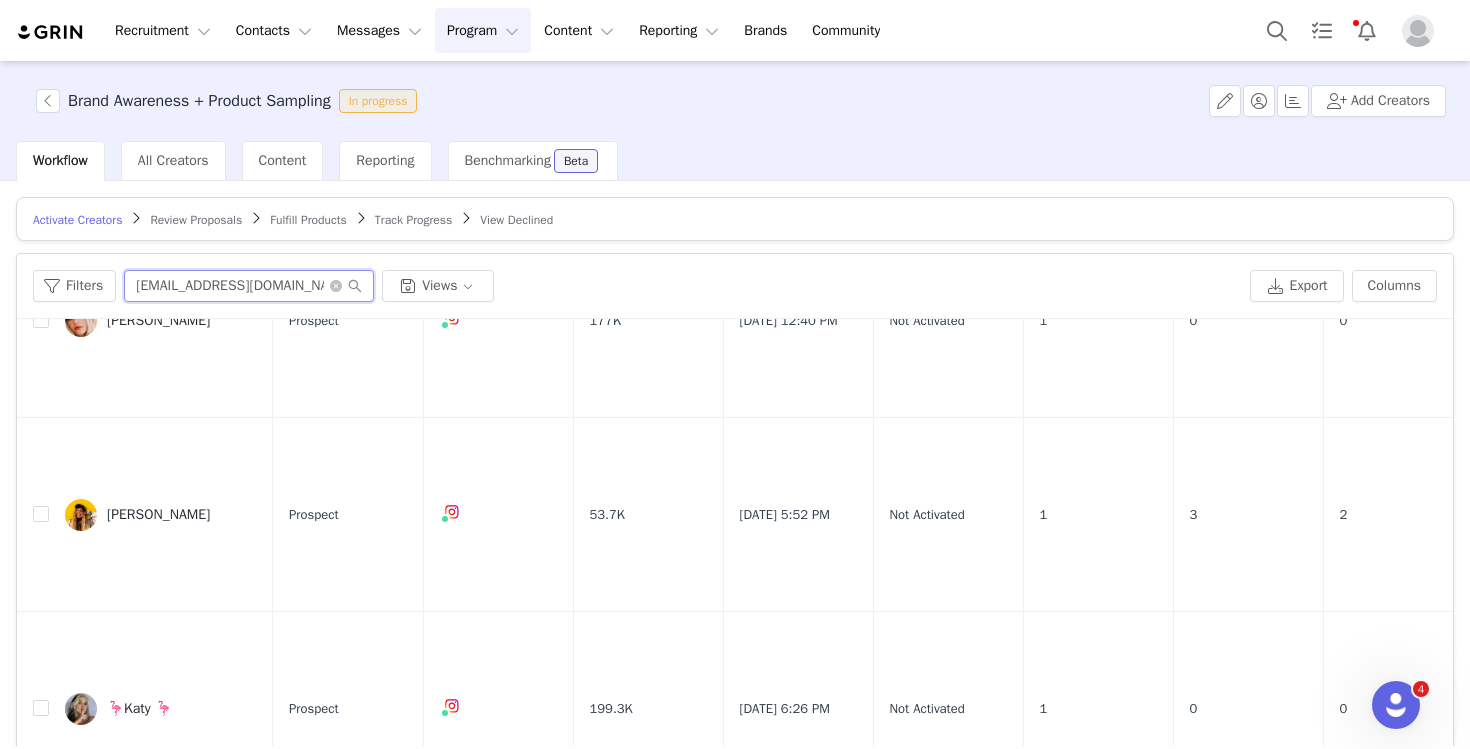 scroll, scrollTop: 0, scrollLeft: 0, axis: both 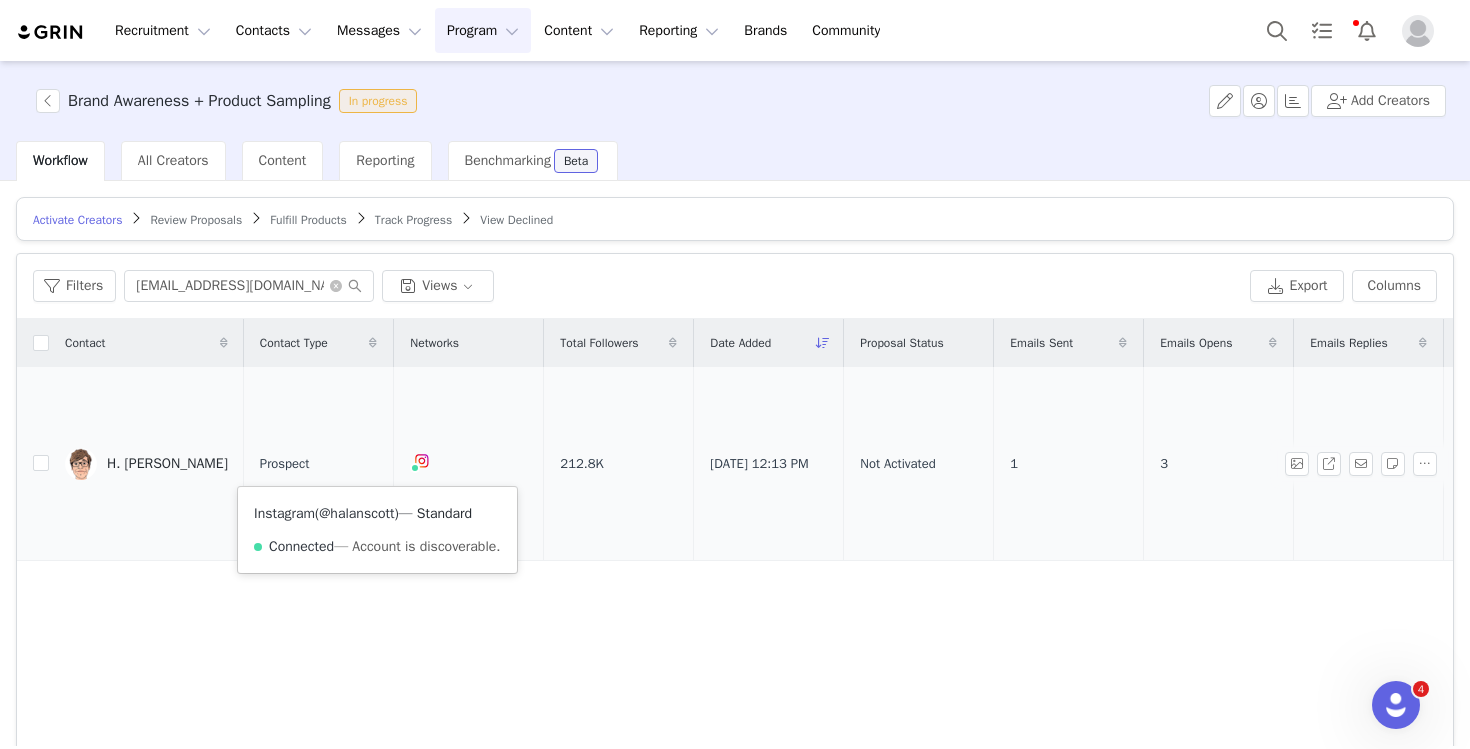 click on "@halanscott" at bounding box center (356, 513) 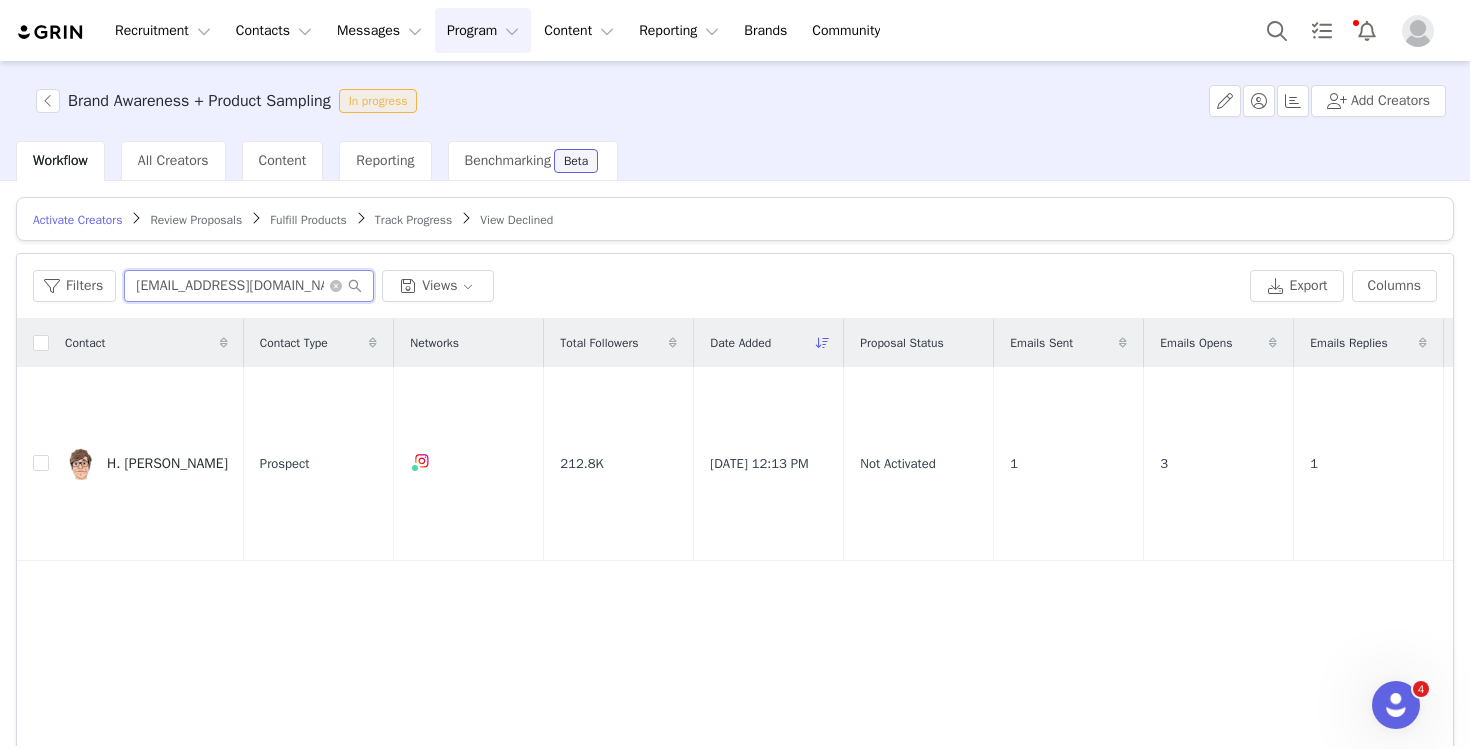 click on "[EMAIL_ADDRESS][DOMAIN_NAME]" at bounding box center [249, 286] 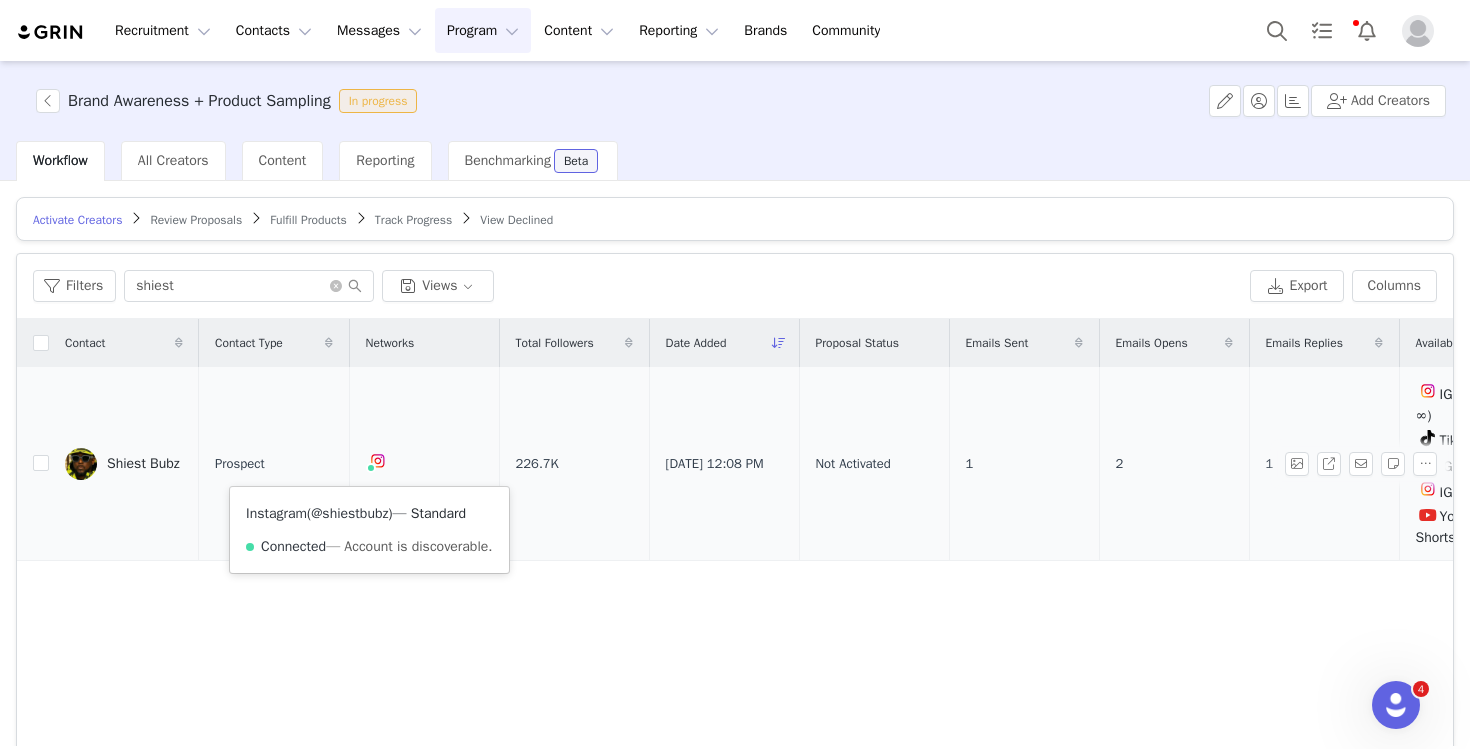 click on "@shiestbubz" at bounding box center (349, 513) 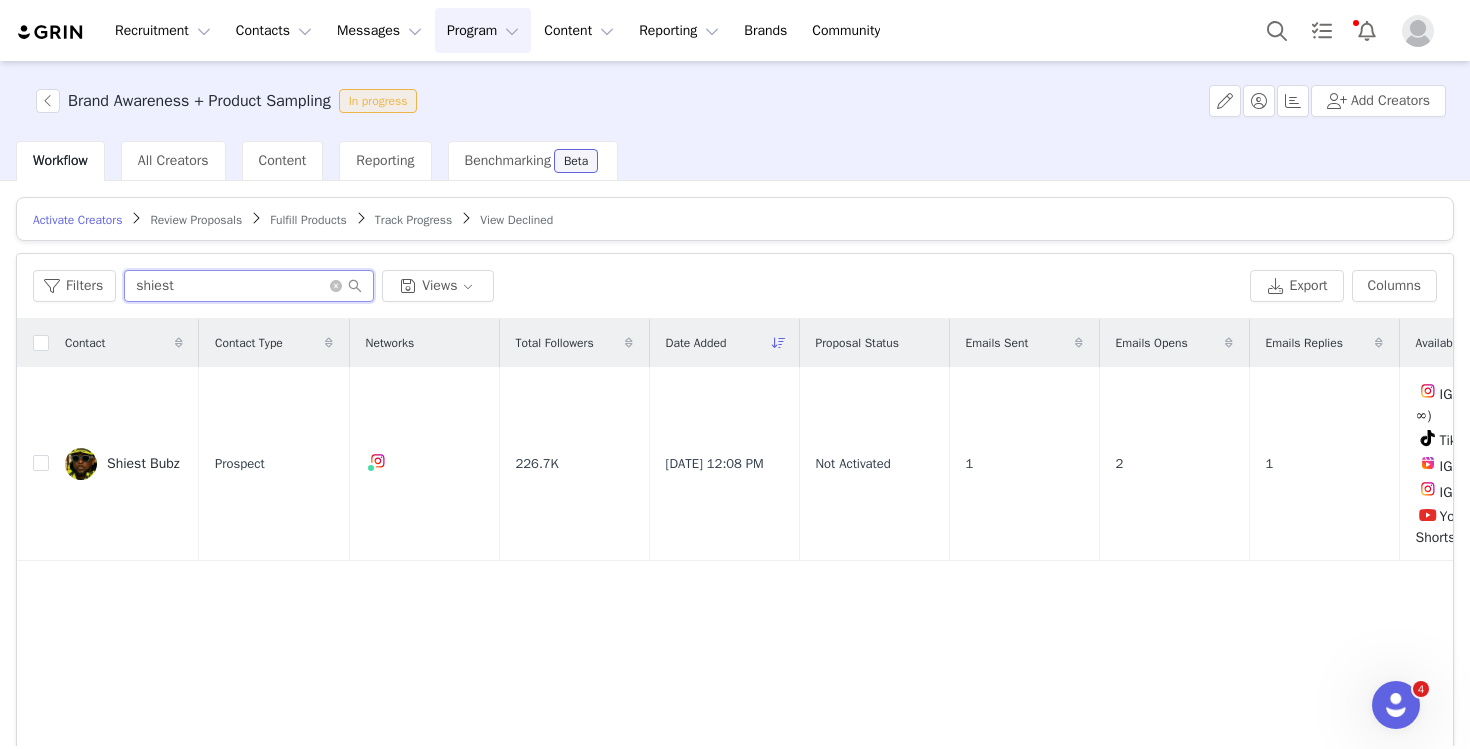 click on "shiest" at bounding box center [249, 286] 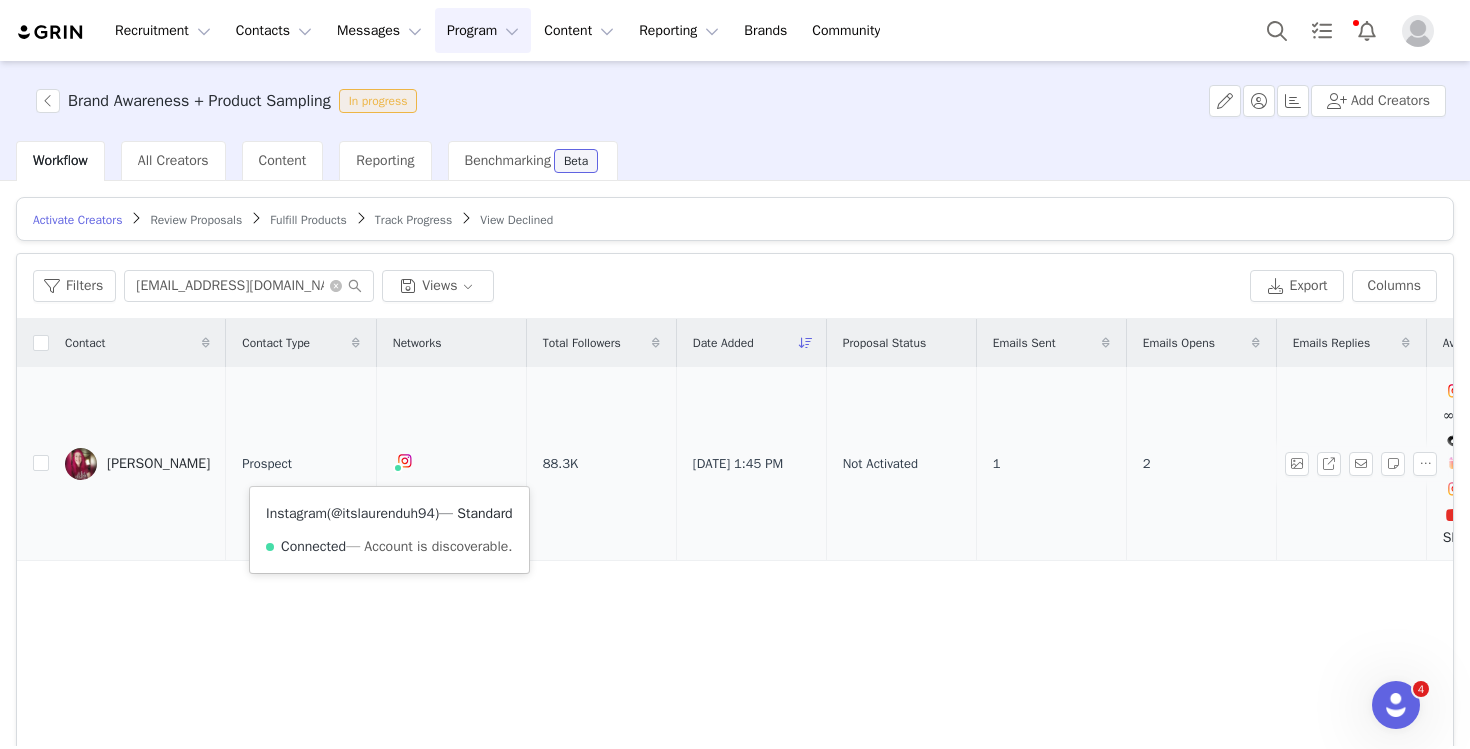 click on "@itslaurenduh94" at bounding box center (383, 513) 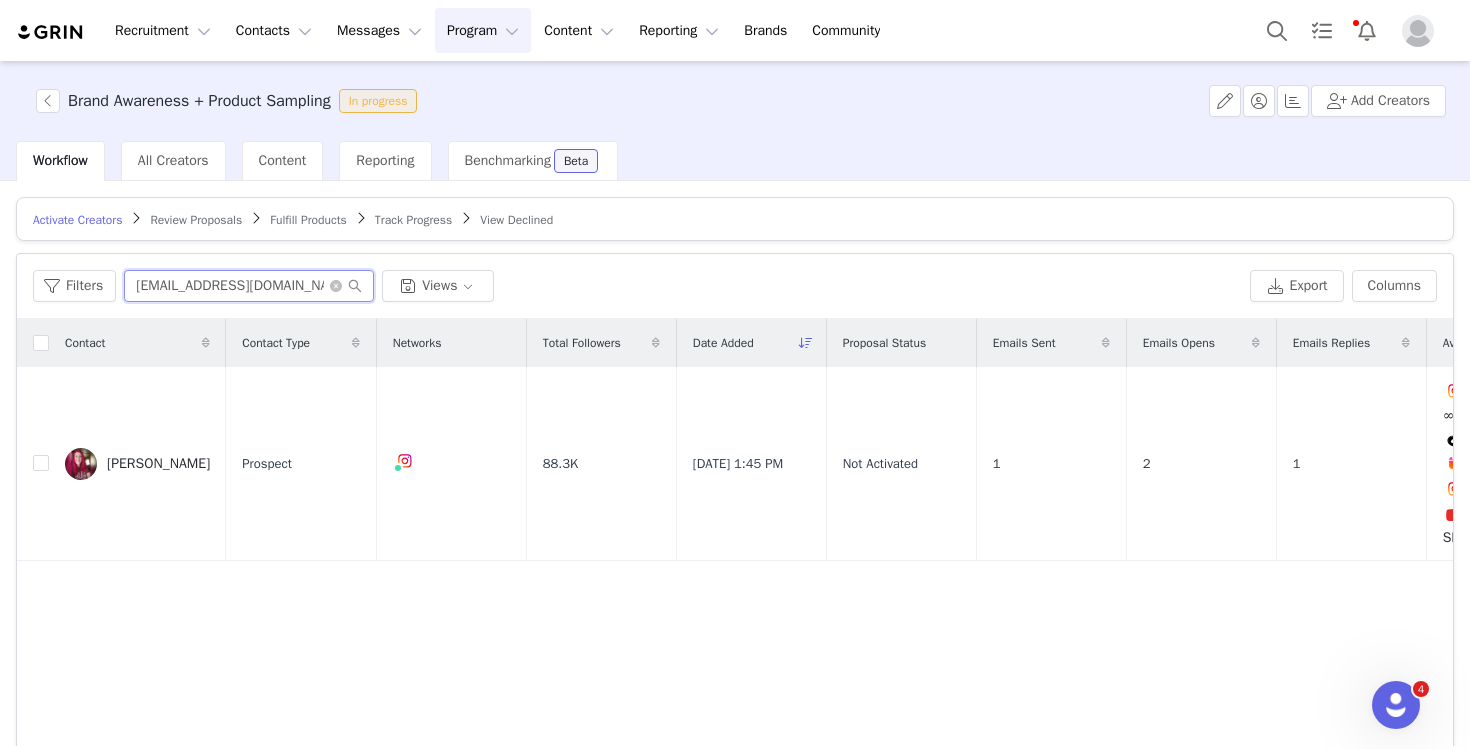 click on "[EMAIL_ADDRESS][DOMAIN_NAME]" at bounding box center (249, 286) 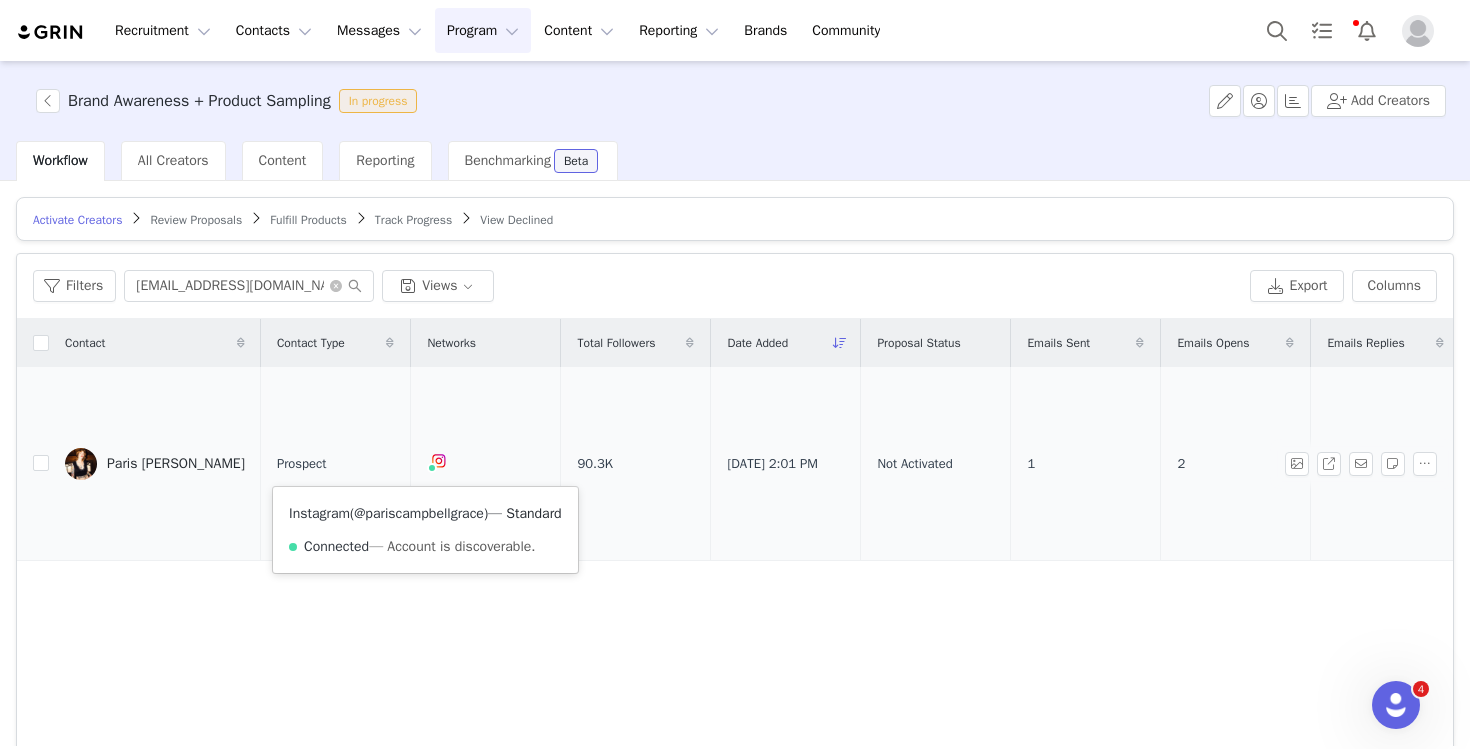 click on "@pariscampbellgrace" at bounding box center (419, 513) 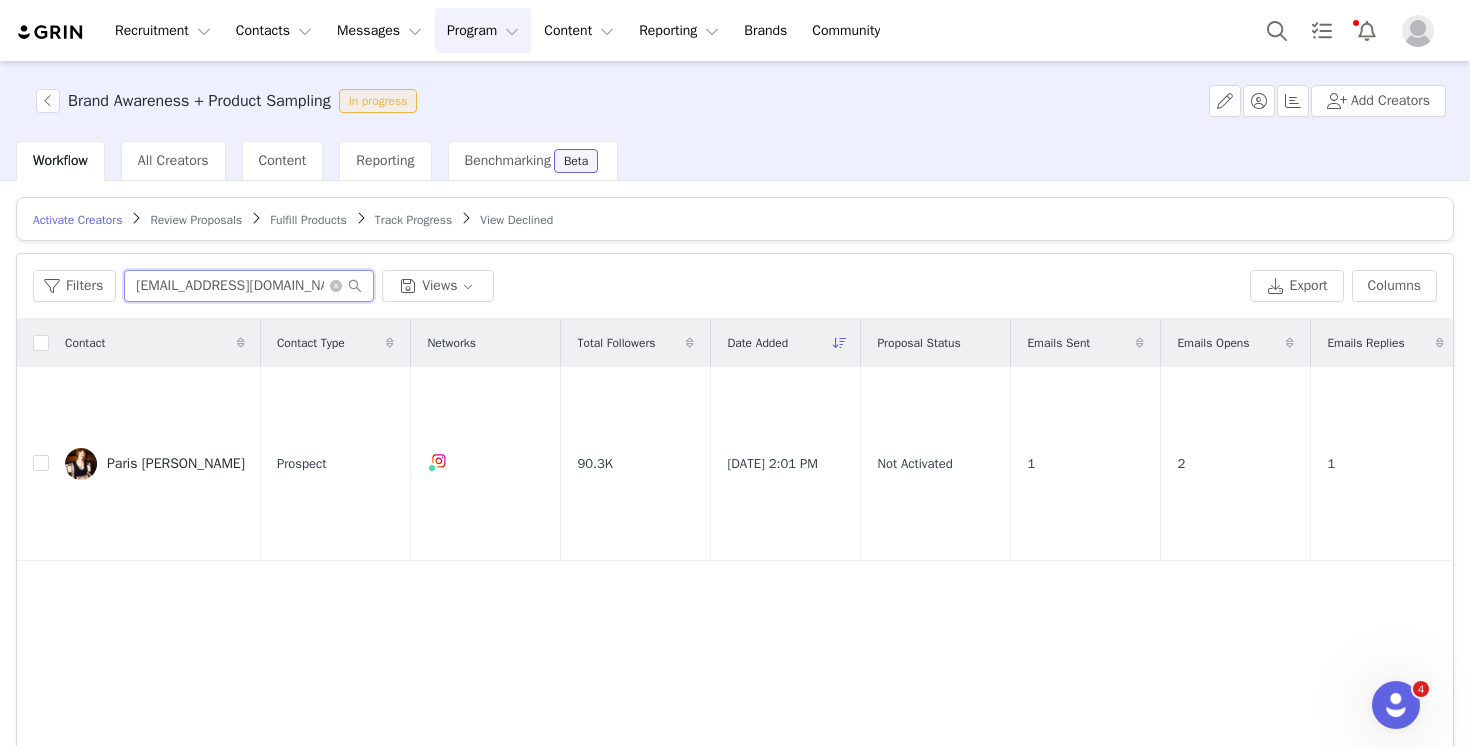 click on "[EMAIL_ADDRESS][DOMAIN_NAME]" at bounding box center [249, 286] 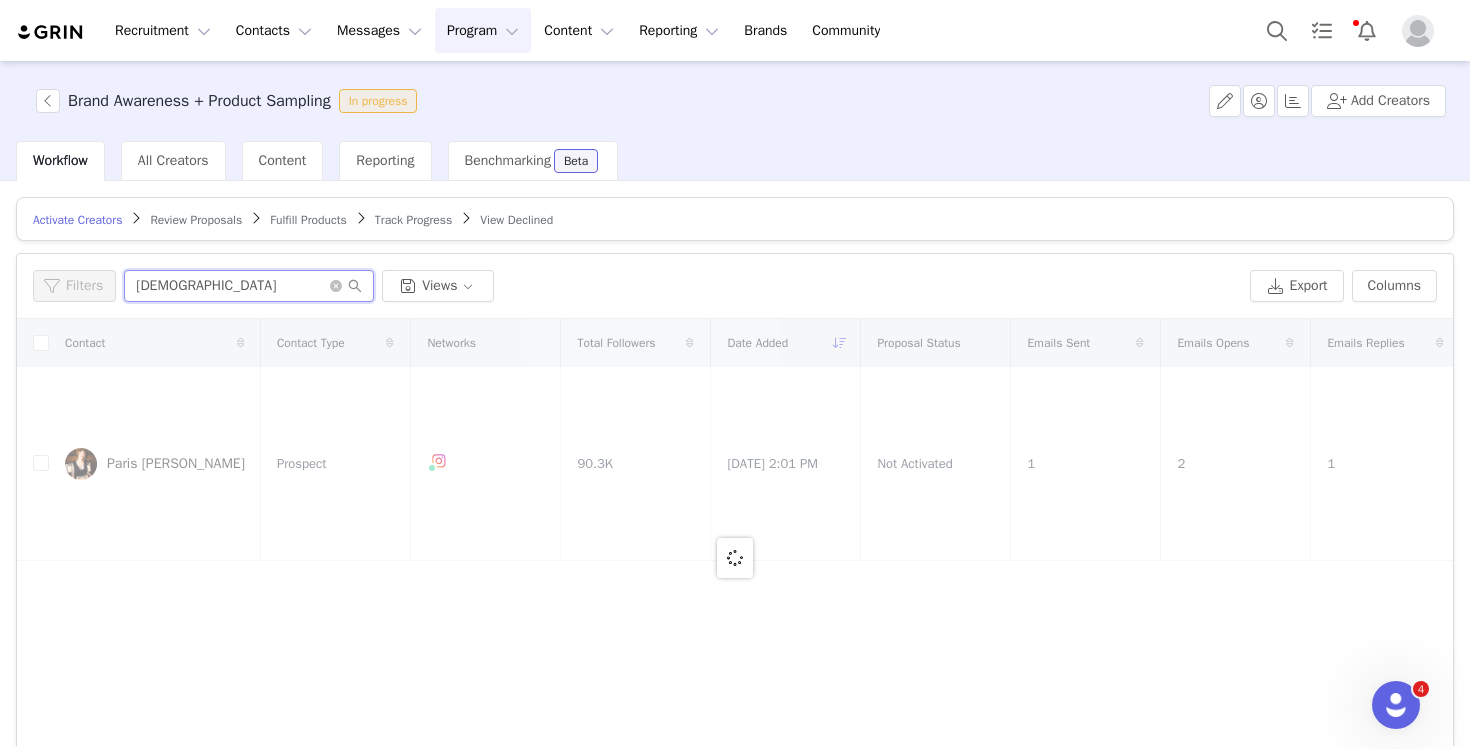 type on "[DEMOGRAPHIC_DATA]" 